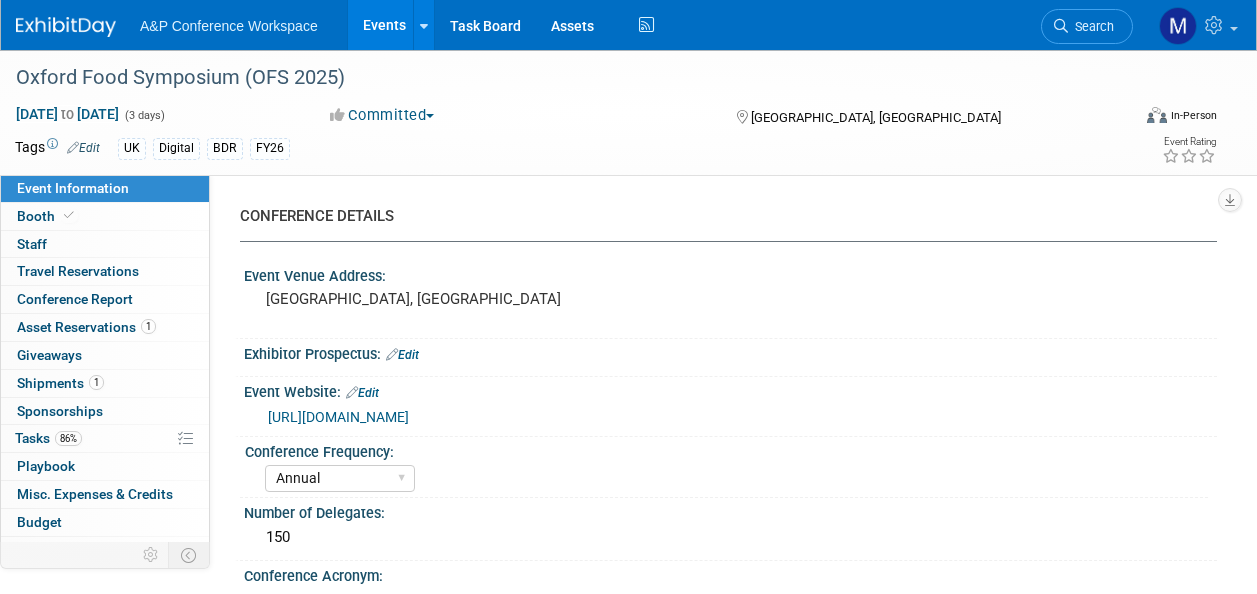 select on "Annual" 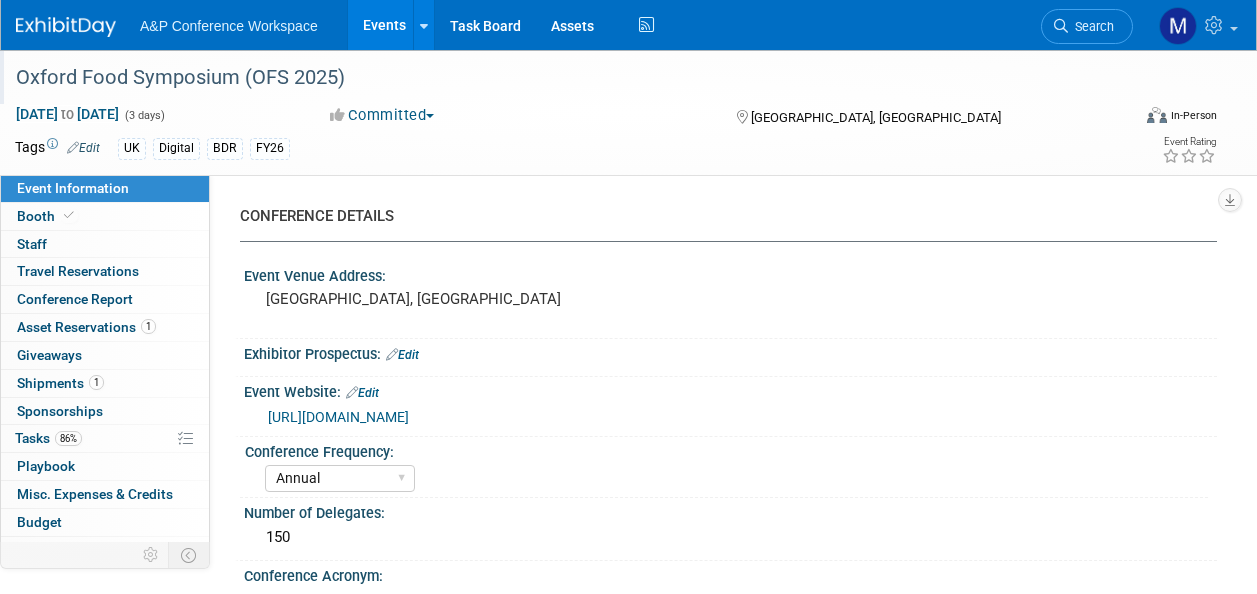 scroll, scrollTop: 900, scrollLeft: 0, axis: vertical 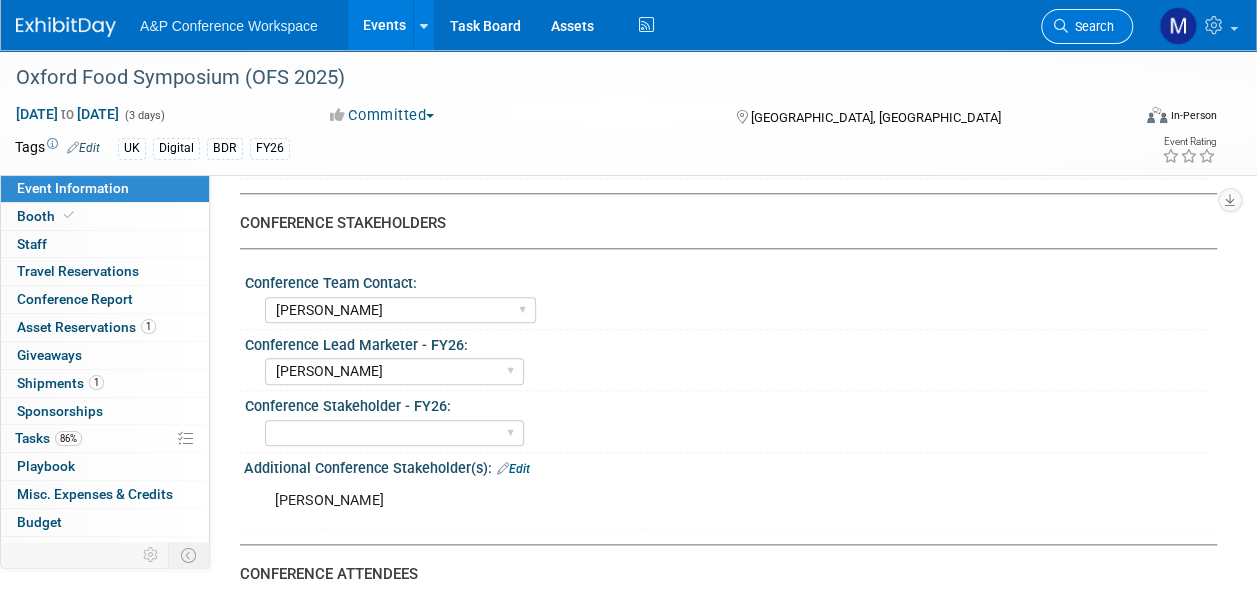 click at bounding box center [1061, 26] 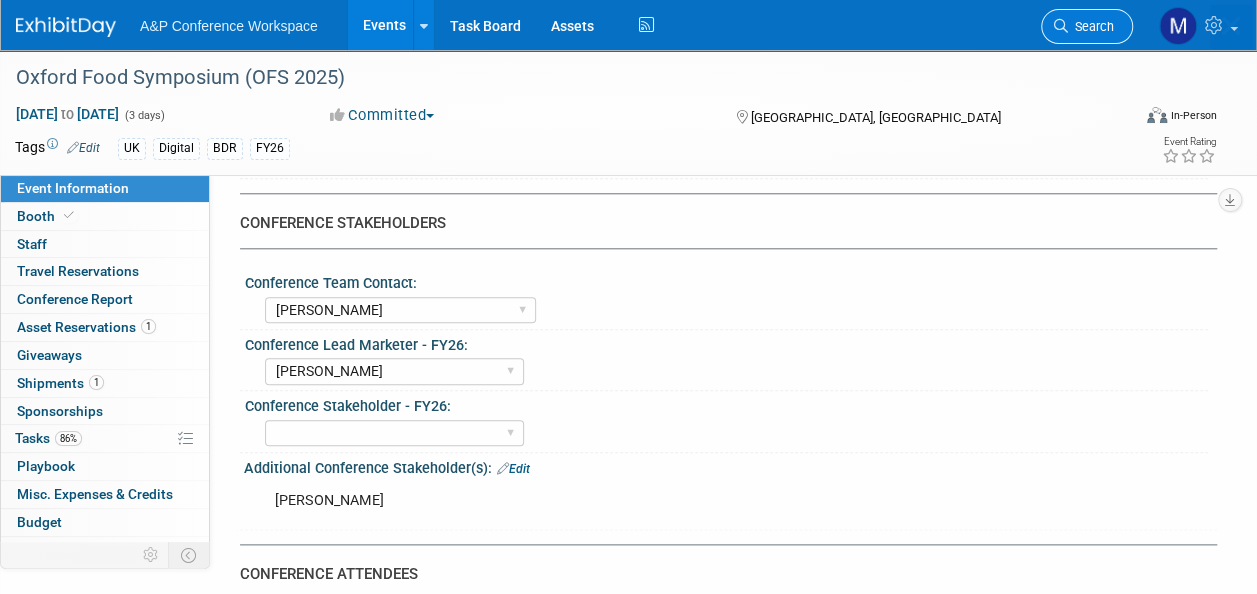 scroll, scrollTop: 0, scrollLeft: 0, axis: both 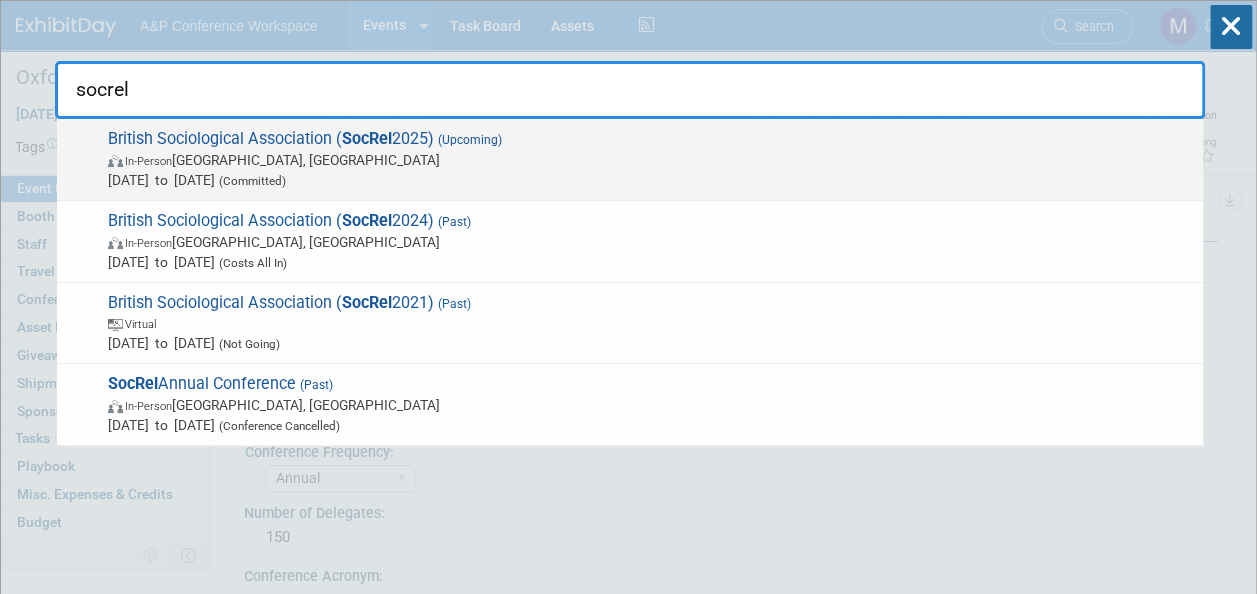 type on "socrel" 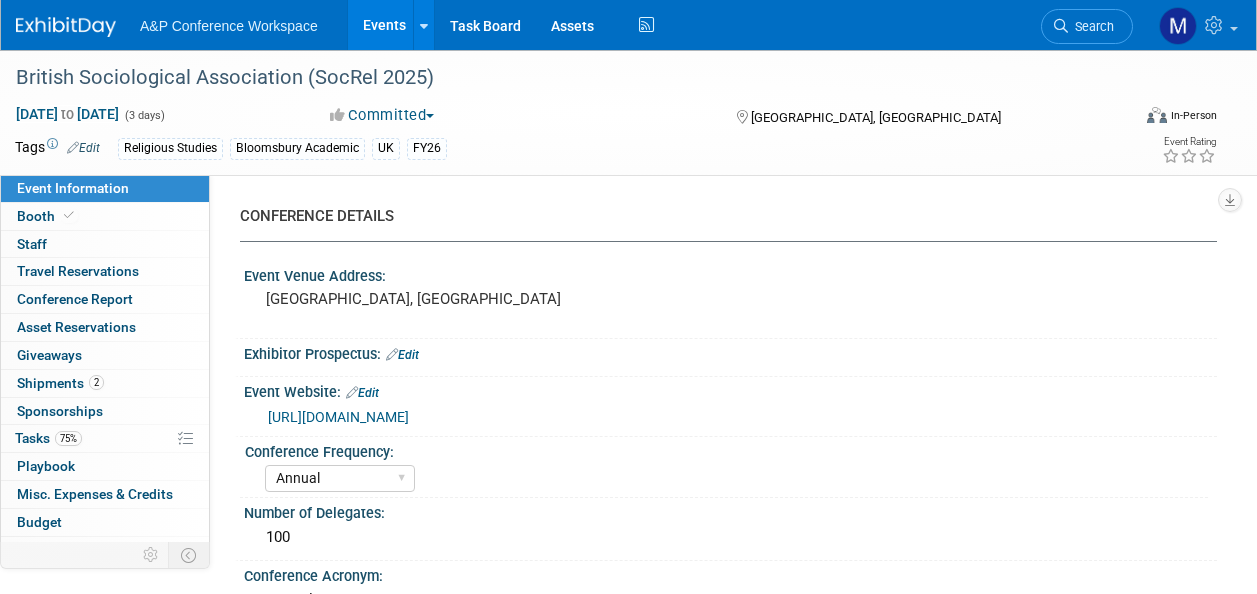 select on "Annual" 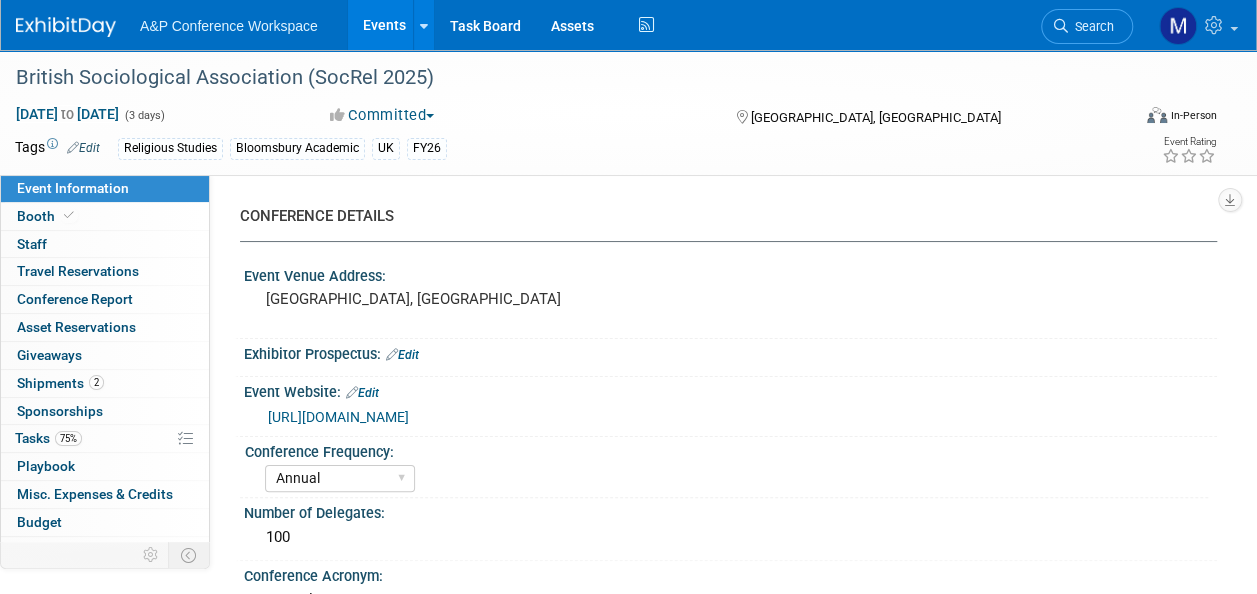 click on "75%
Tasks 75%" at bounding box center (105, 438) 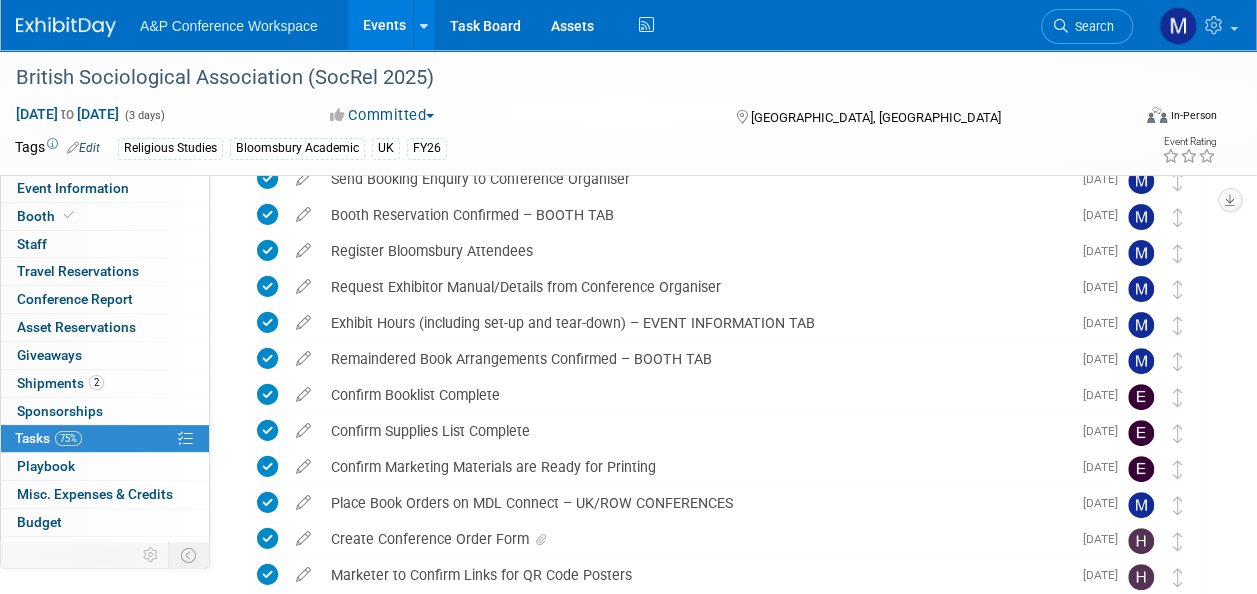 scroll, scrollTop: 500, scrollLeft: 0, axis: vertical 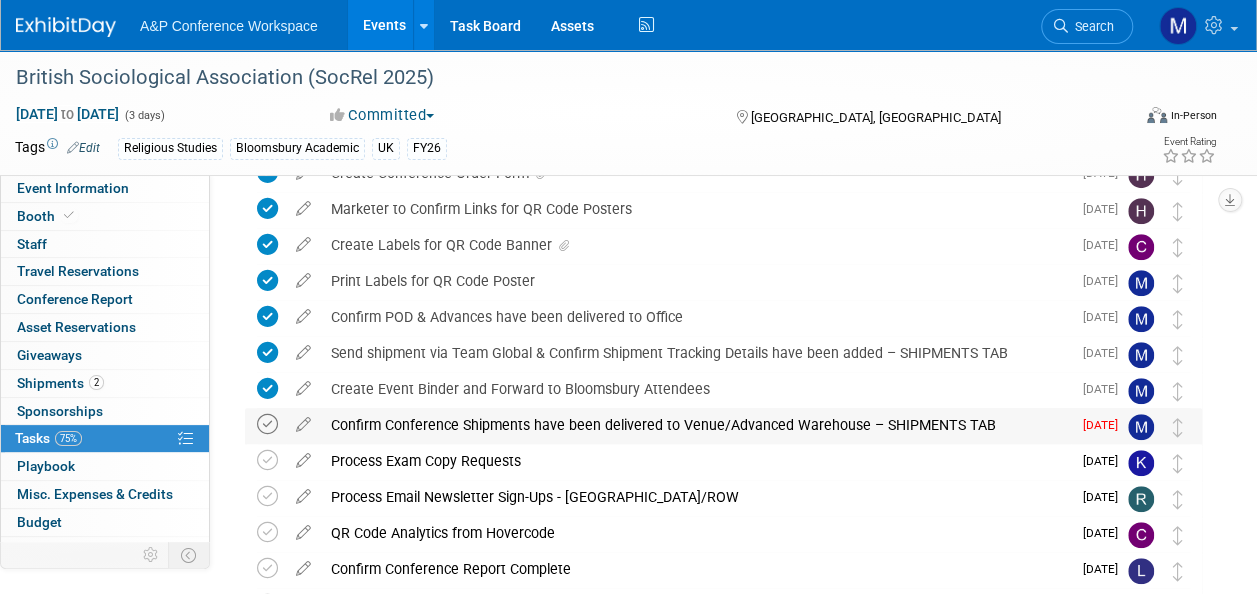 click at bounding box center (267, 424) 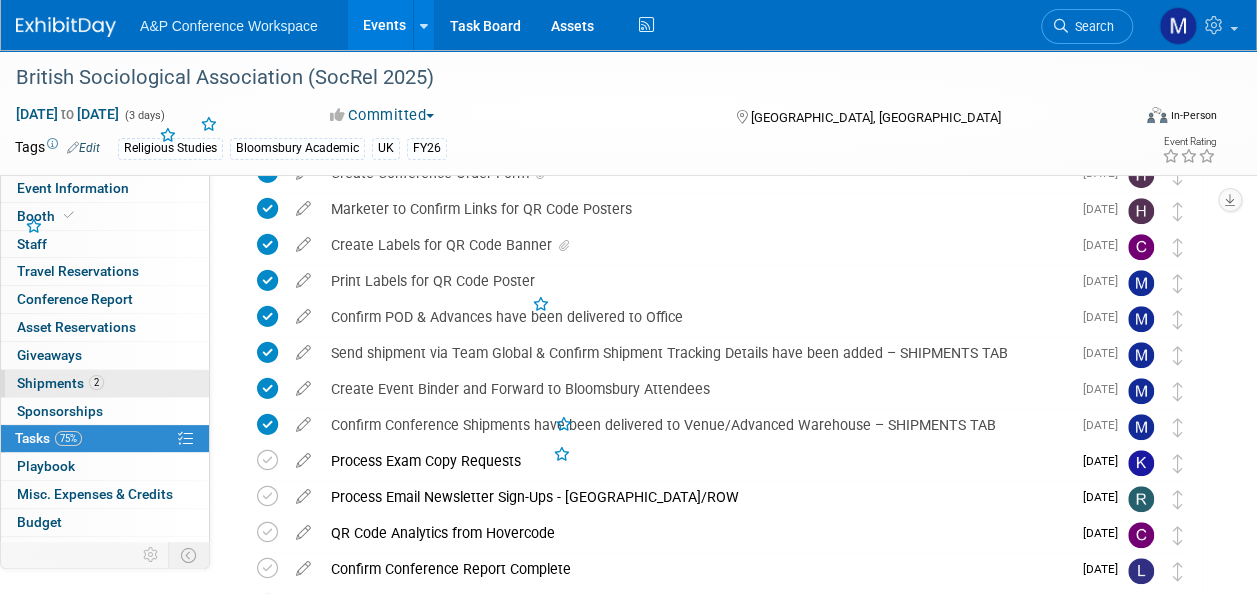 click on "Shipments 2" at bounding box center [60, 383] 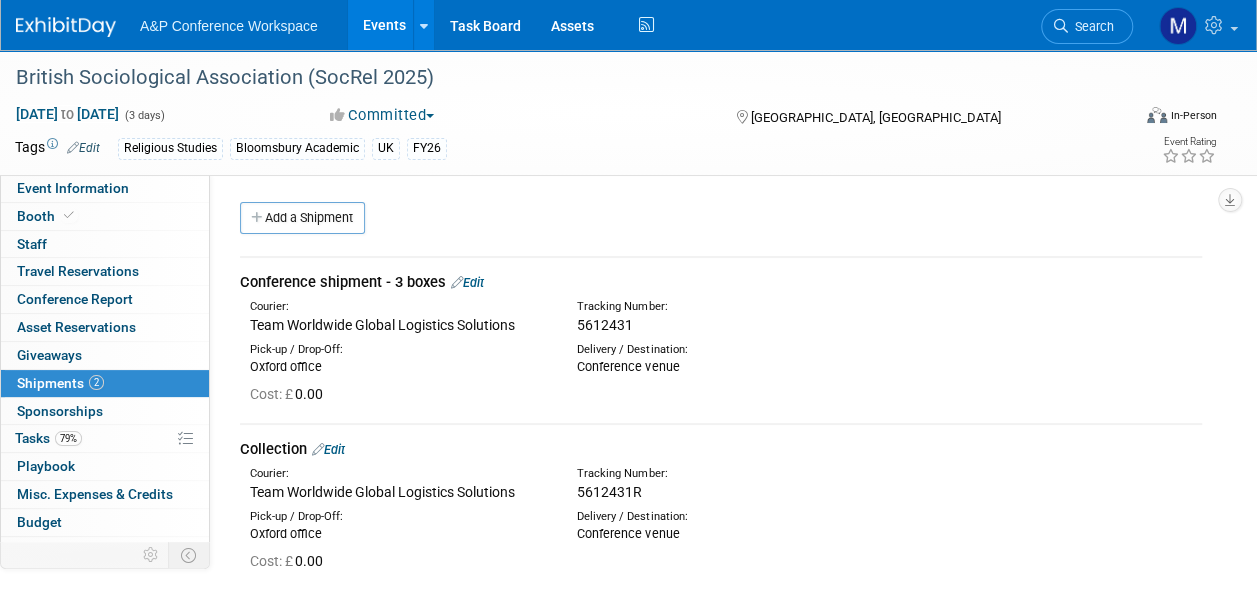 click on "Edit" at bounding box center (467, 282) 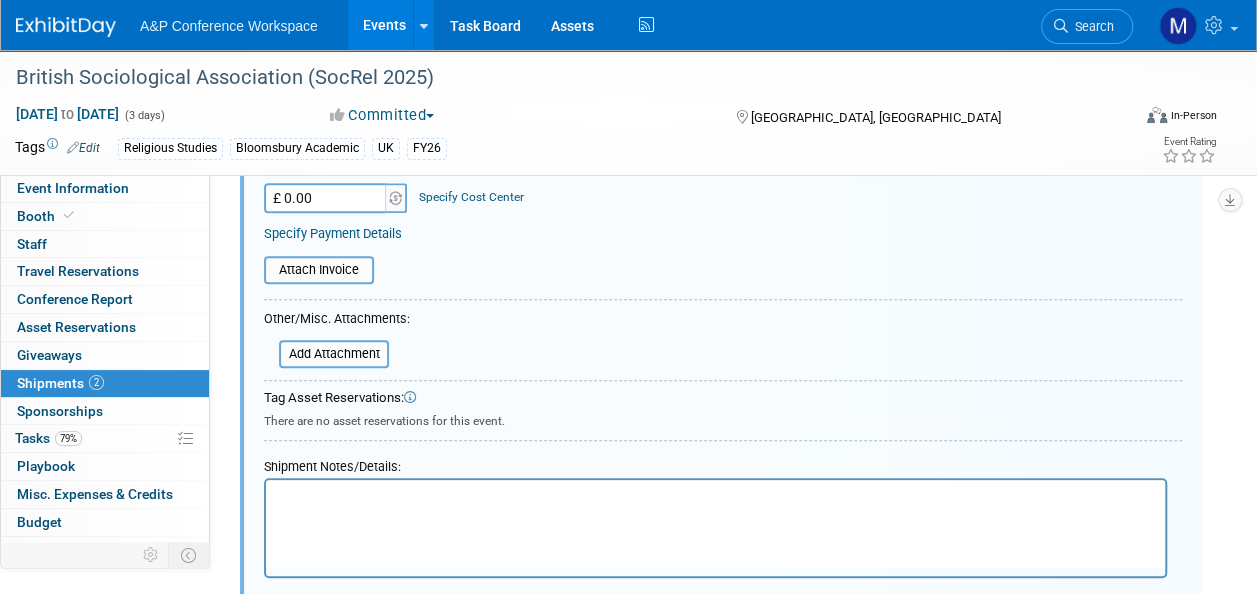scroll, scrollTop: 529, scrollLeft: 0, axis: vertical 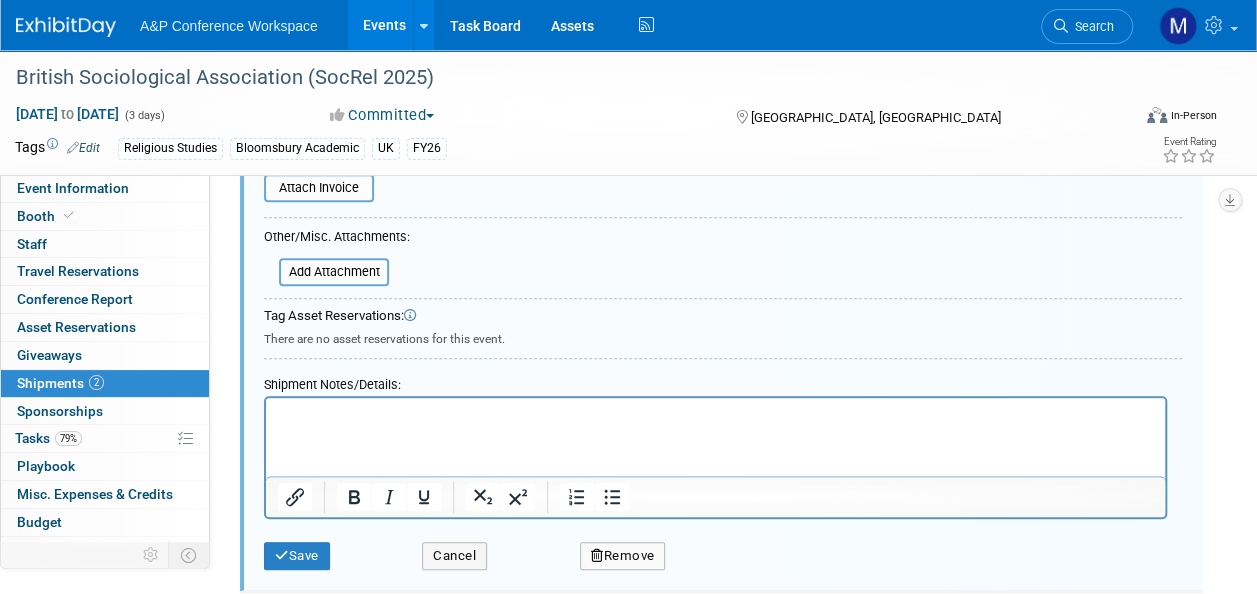 click at bounding box center (716, 416) 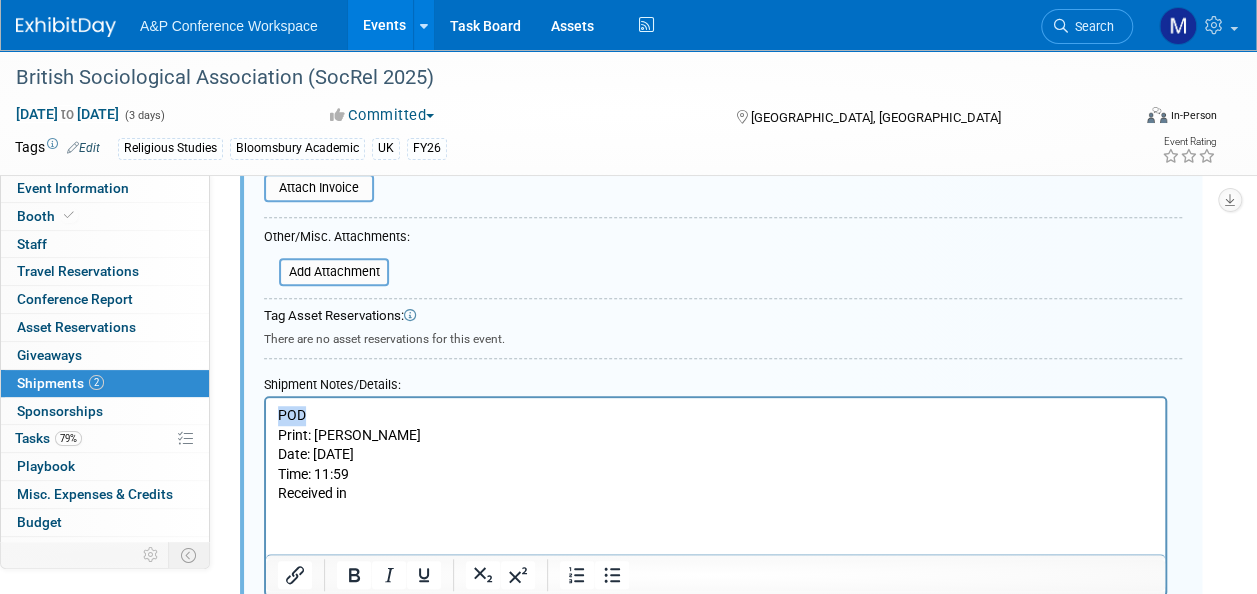 drag, startPoint x: 320, startPoint y: 416, endPoint x: 281, endPoint y: 420, distance: 39.20459 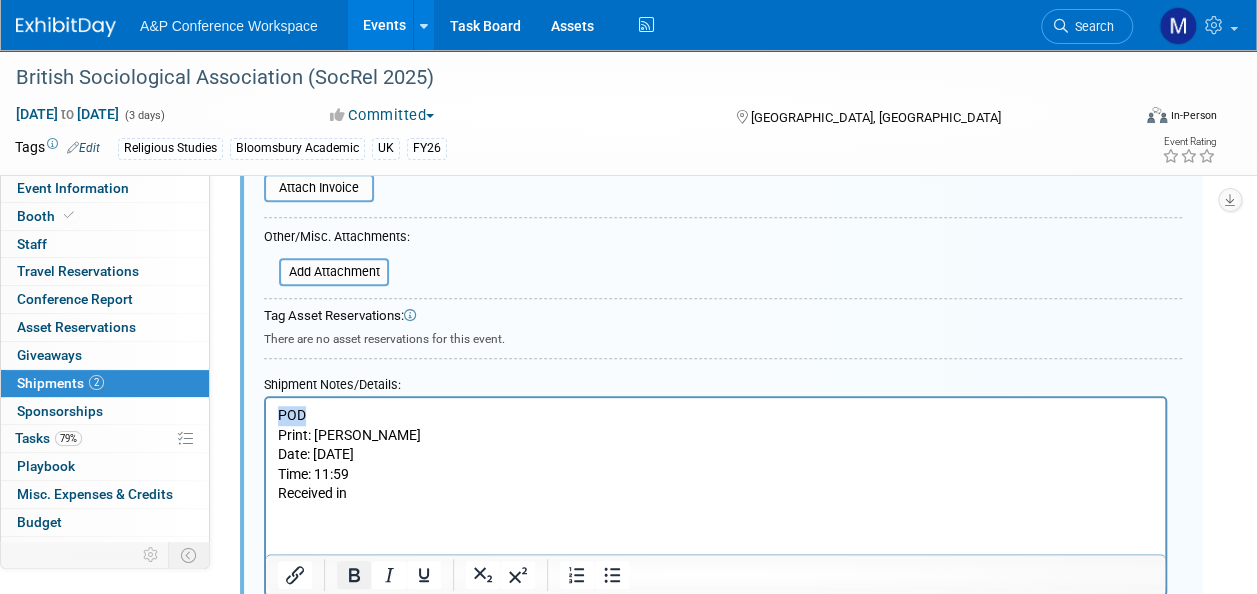 click 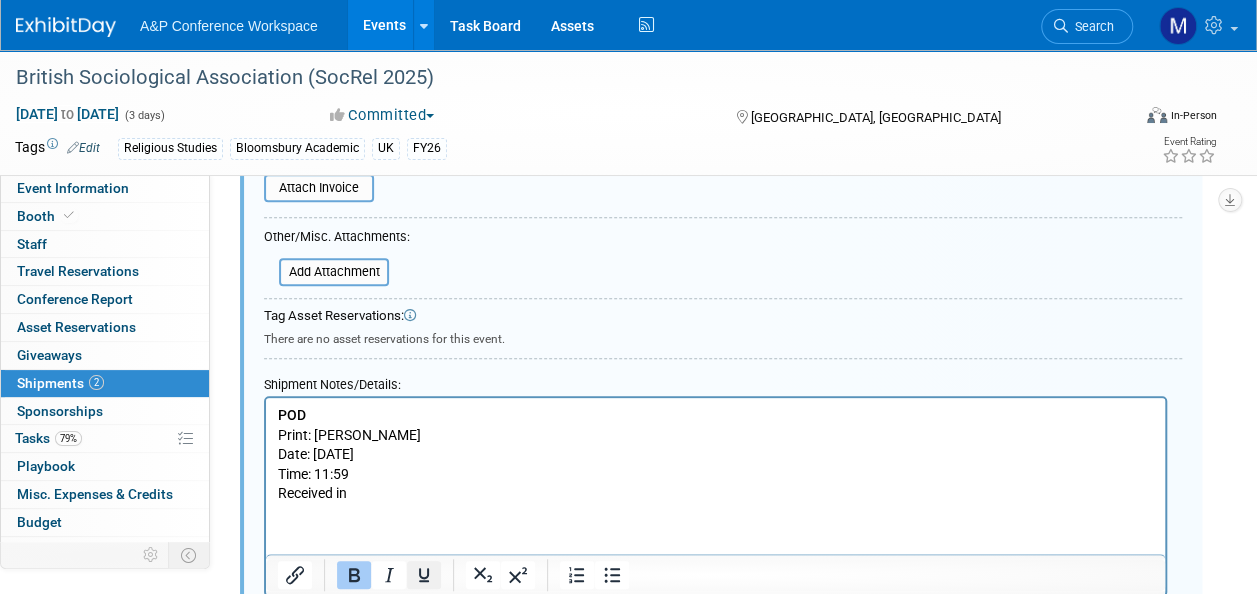 click 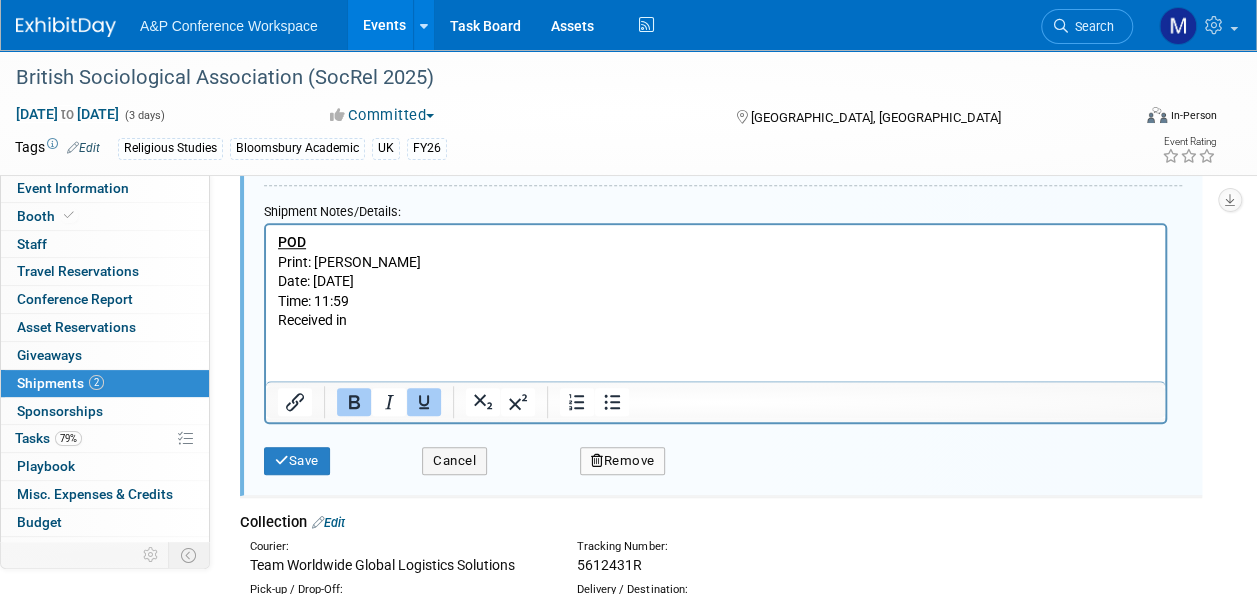 scroll, scrollTop: 829, scrollLeft: 0, axis: vertical 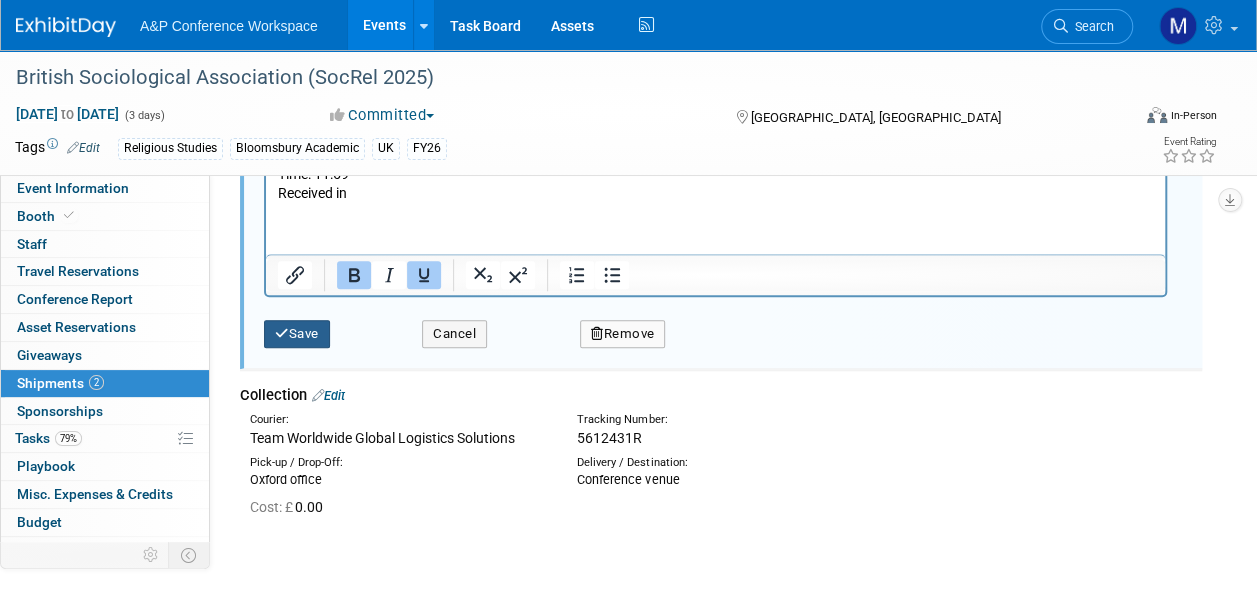 click on "Save" at bounding box center [297, 334] 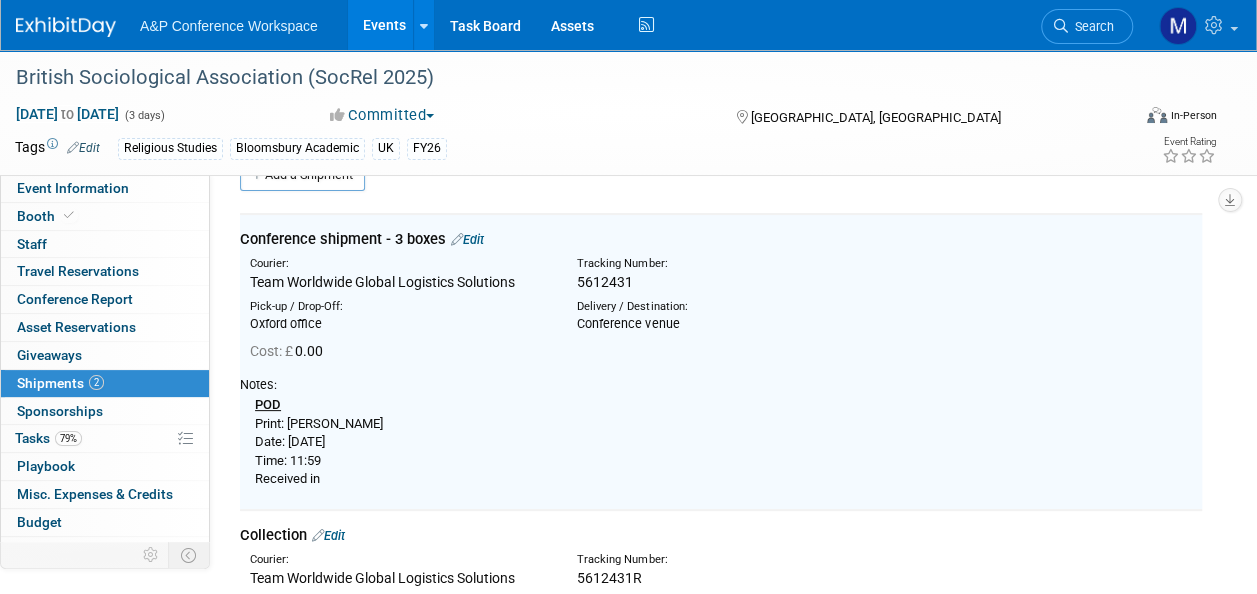 scroll, scrollTop: 29, scrollLeft: 0, axis: vertical 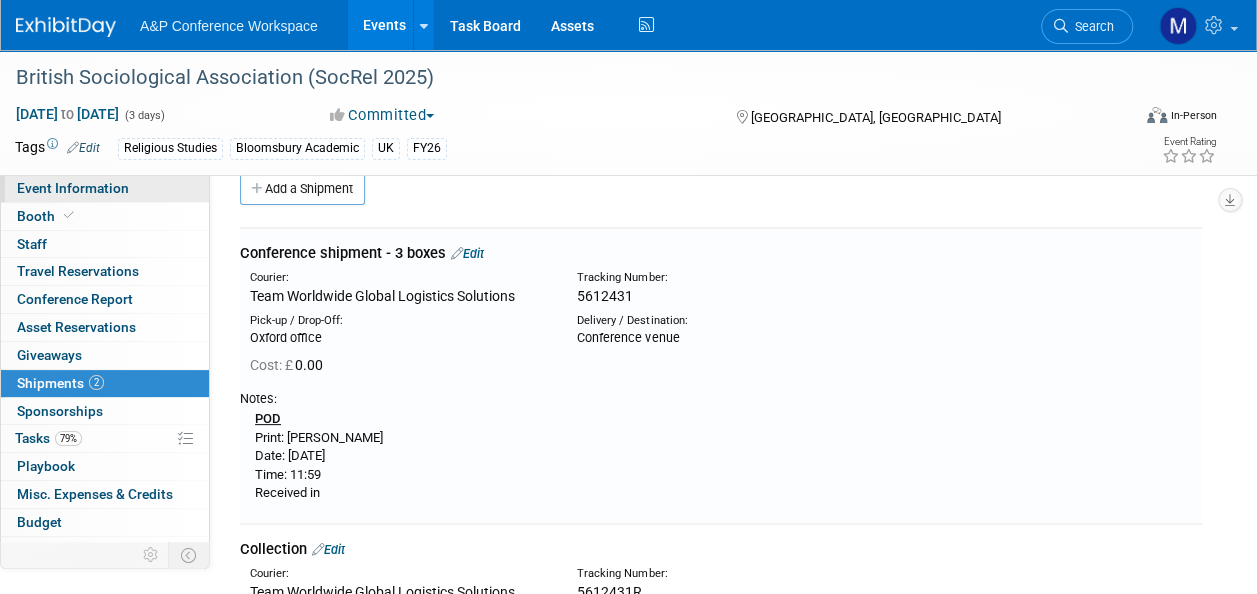 click on "Event Information" at bounding box center [73, 188] 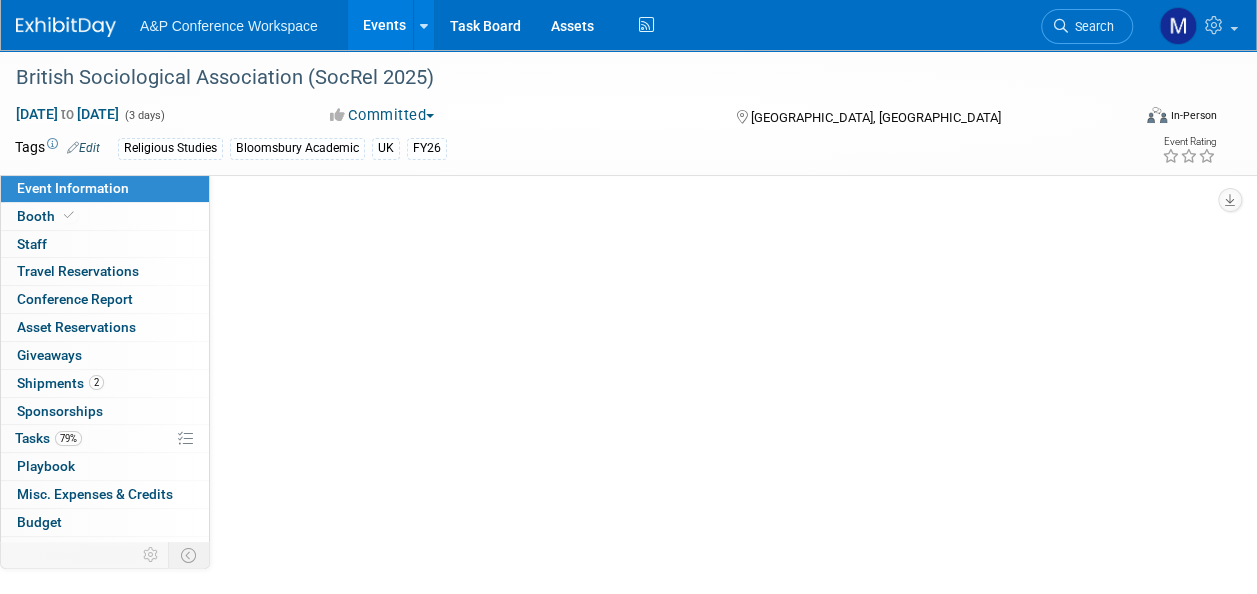 scroll, scrollTop: 0, scrollLeft: 0, axis: both 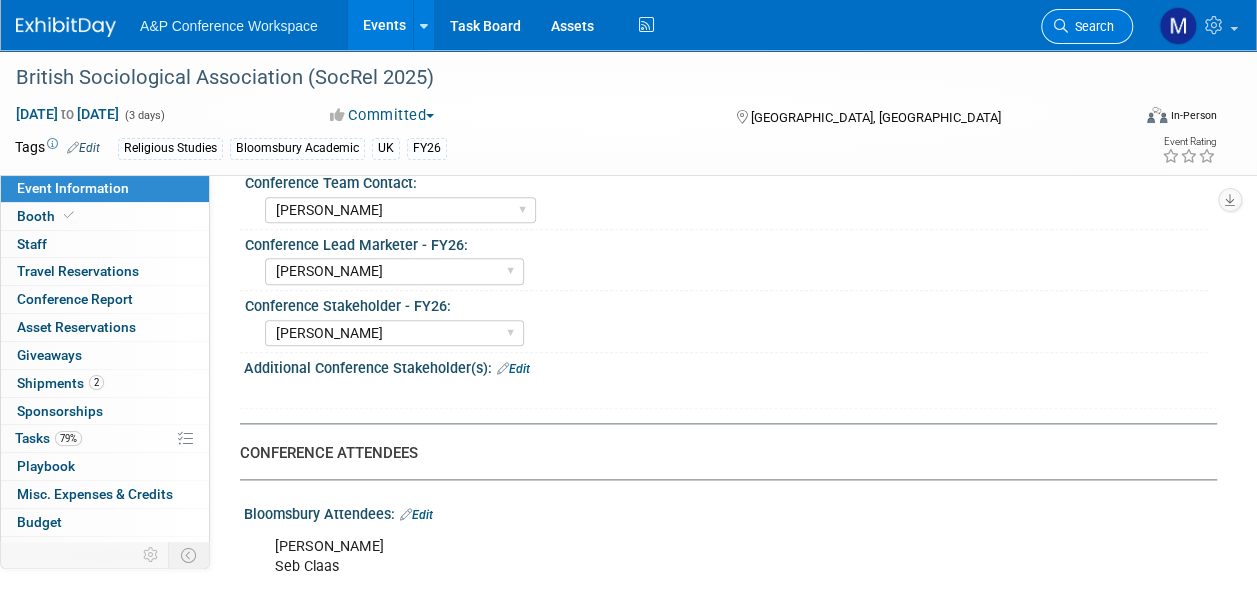 click on "Search" at bounding box center [1091, 26] 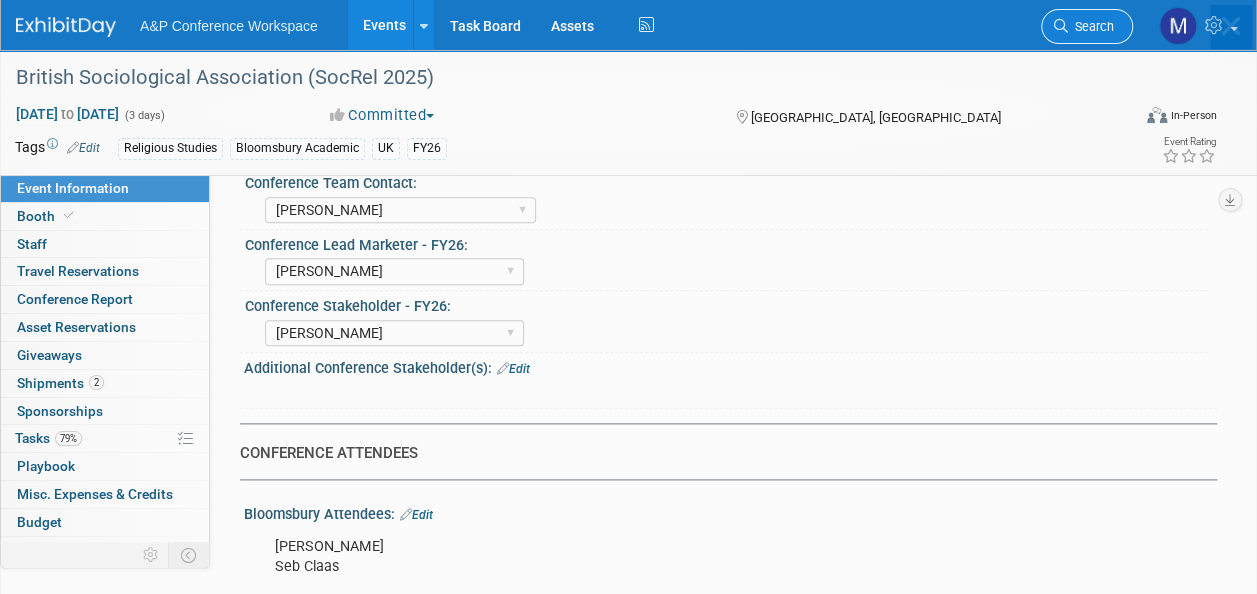 scroll, scrollTop: 0, scrollLeft: 0, axis: both 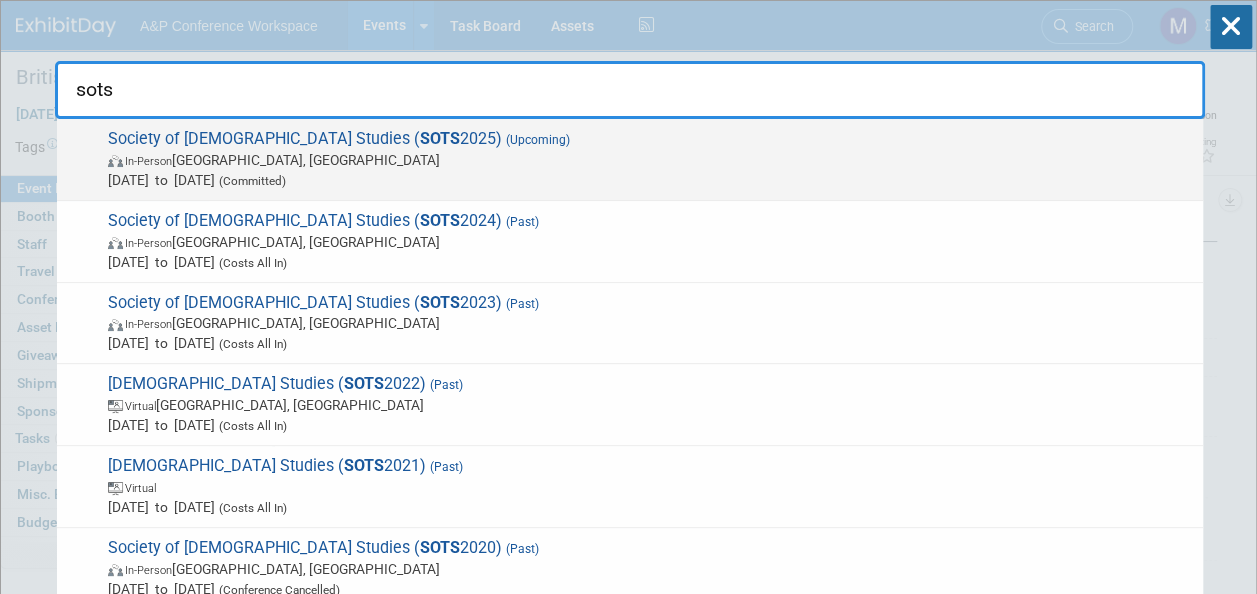 type on "sots" 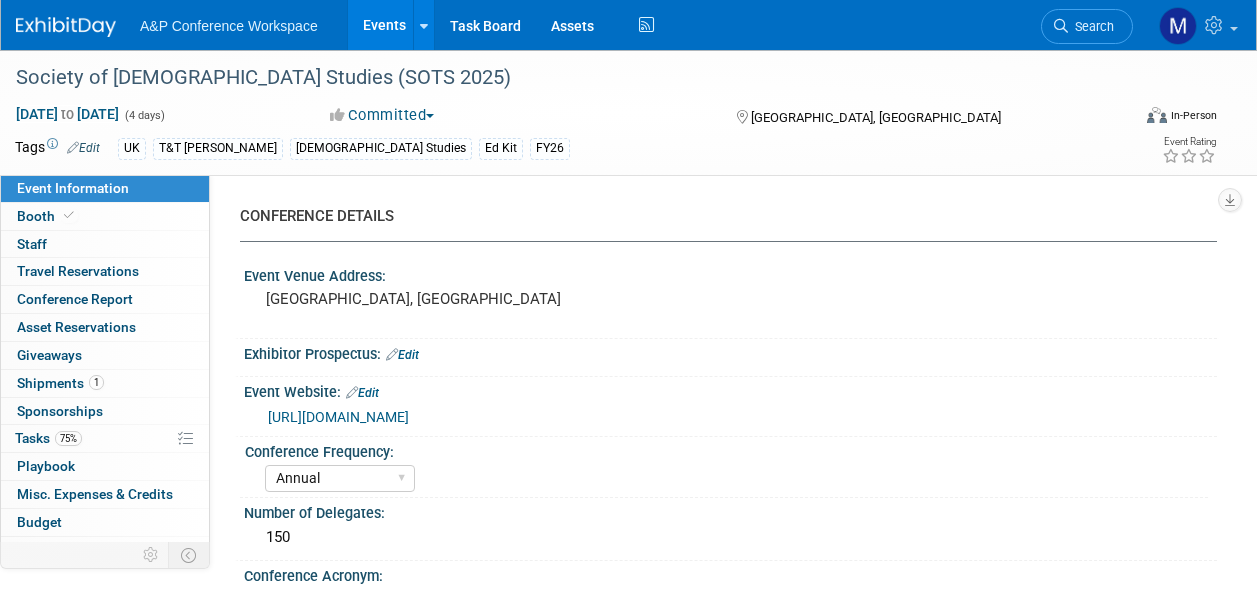 select on "Annual" 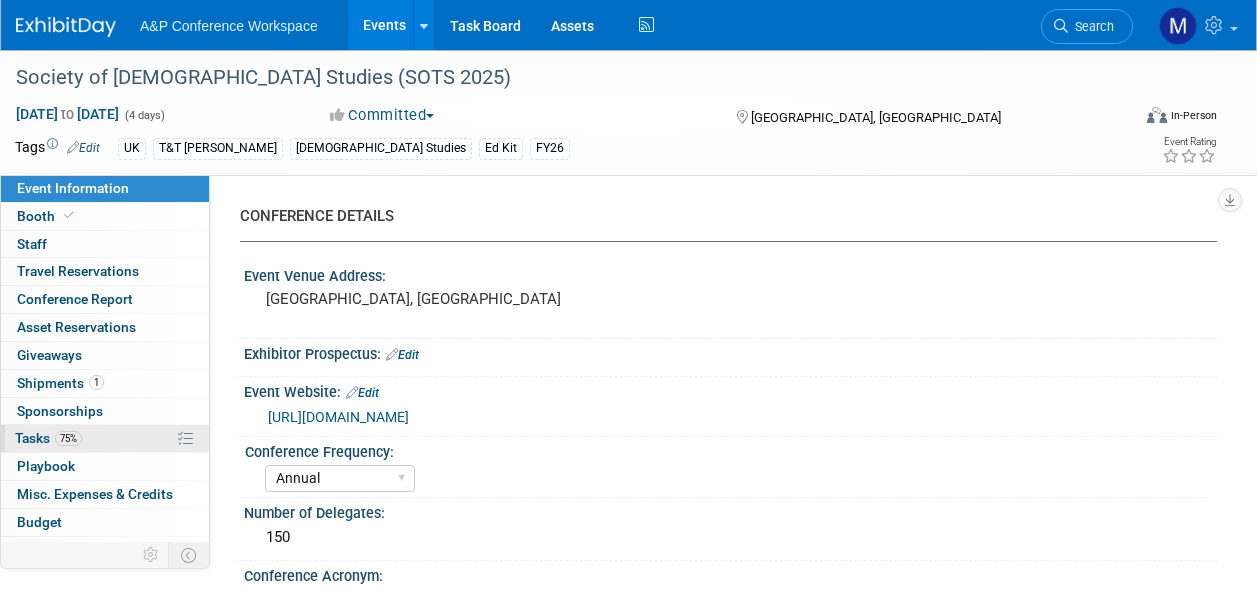 scroll, scrollTop: 0, scrollLeft: 0, axis: both 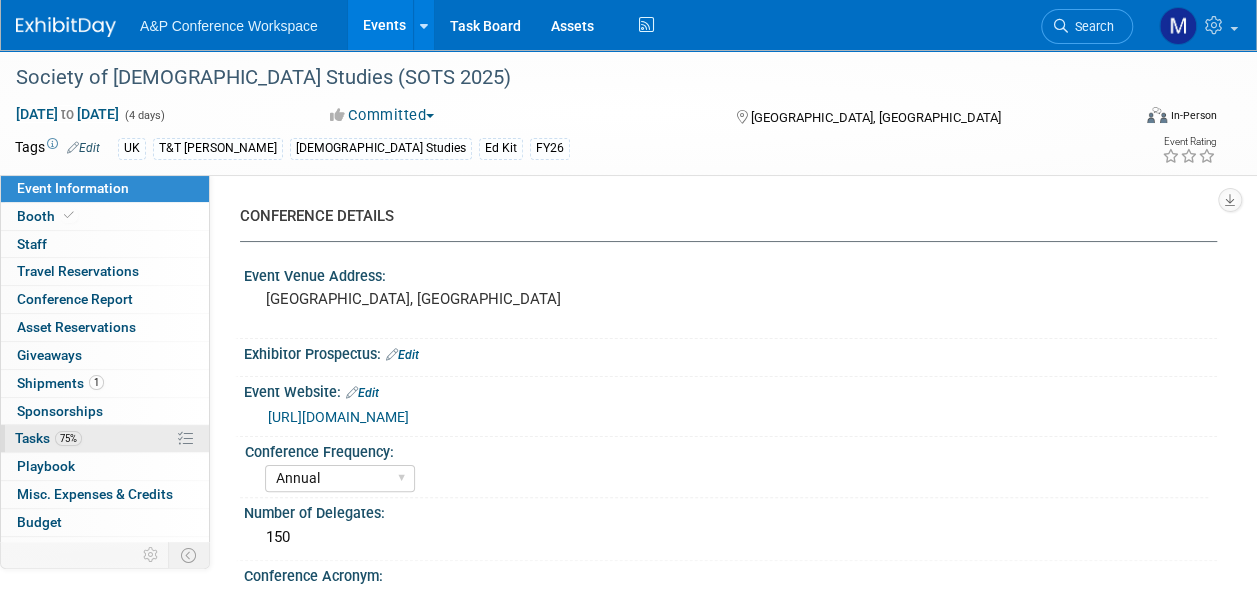click on "Tasks 75%" at bounding box center [48, 438] 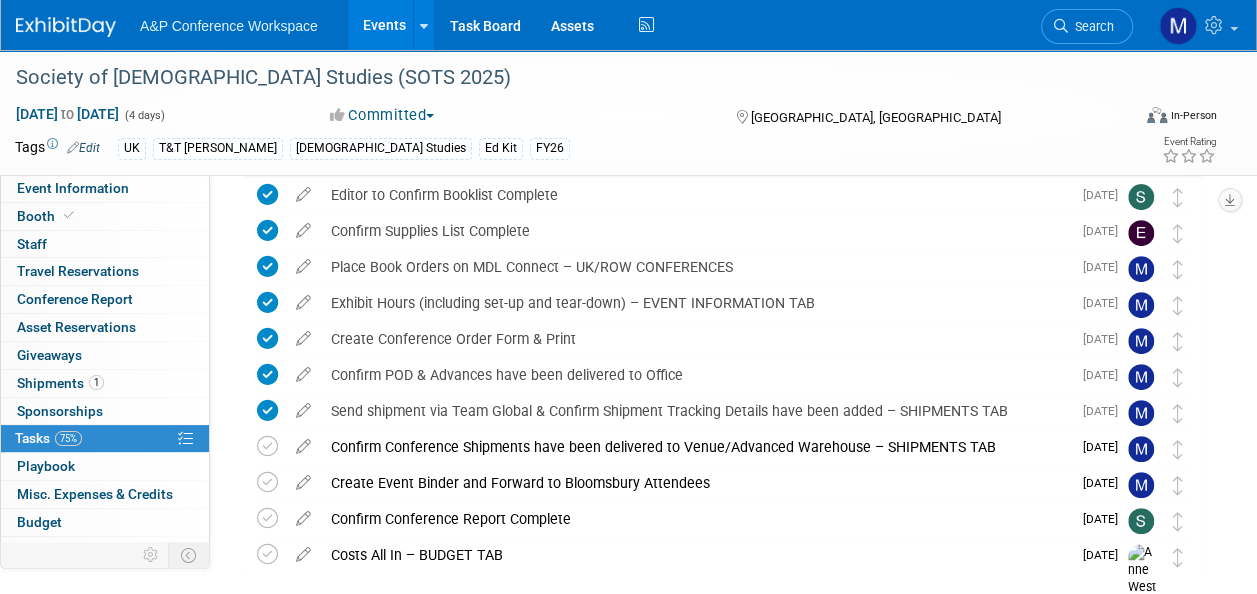 scroll, scrollTop: 300, scrollLeft: 0, axis: vertical 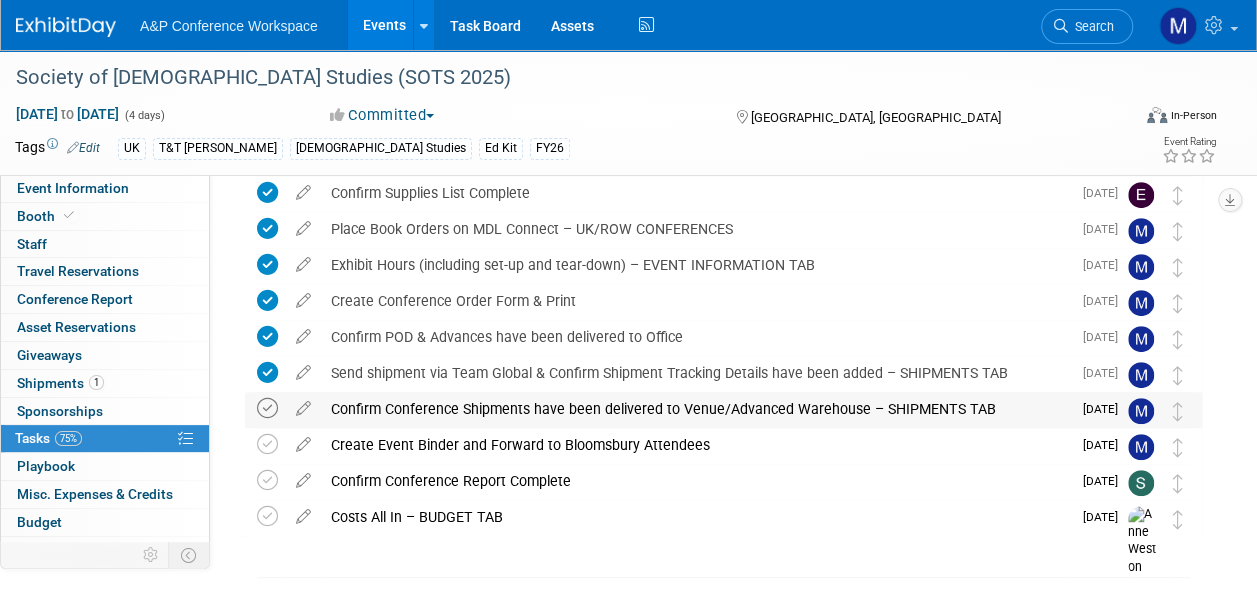 click at bounding box center (267, 408) 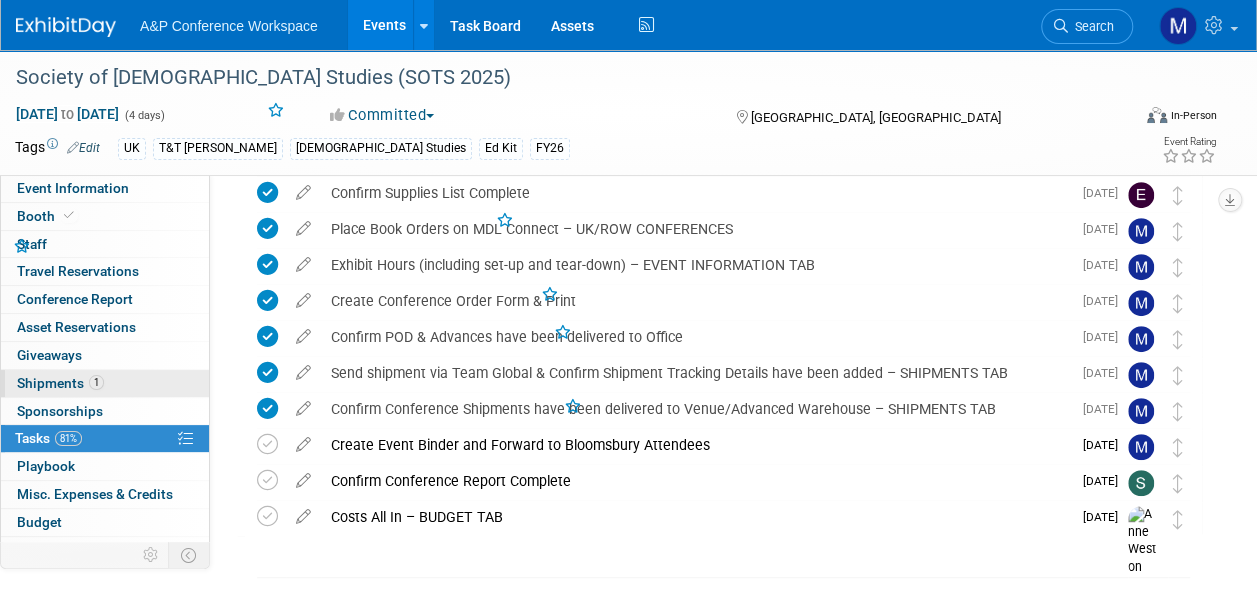 click on "1
Shipments 1" at bounding box center (105, 383) 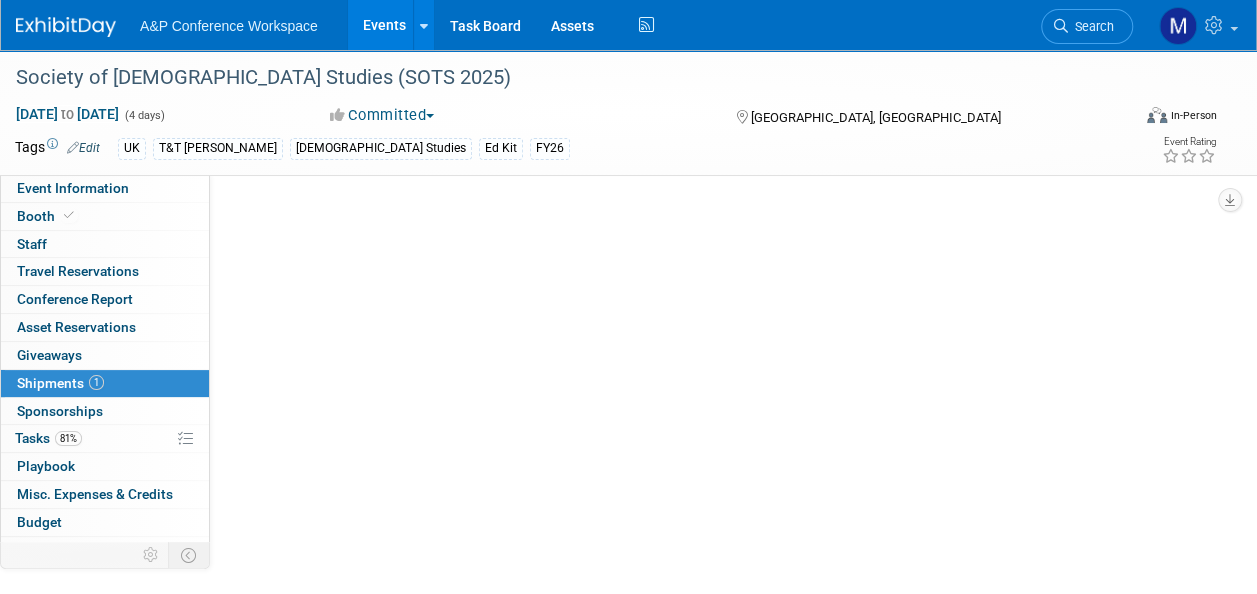 scroll, scrollTop: 0, scrollLeft: 0, axis: both 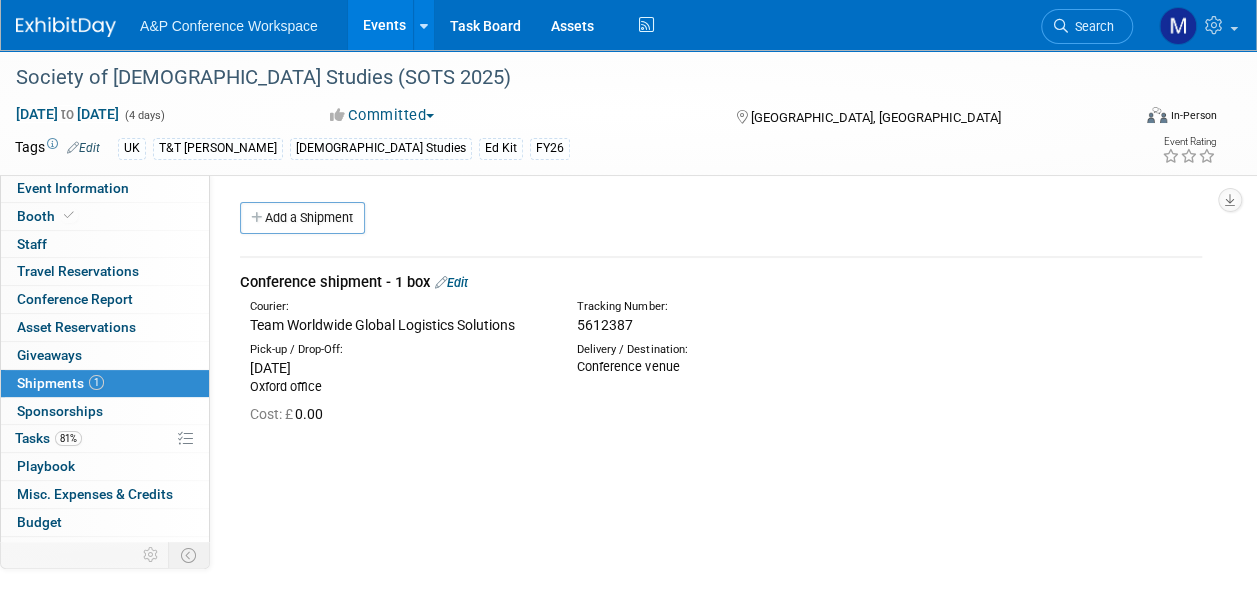 click on "Edit" at bounding box center (451, 282) 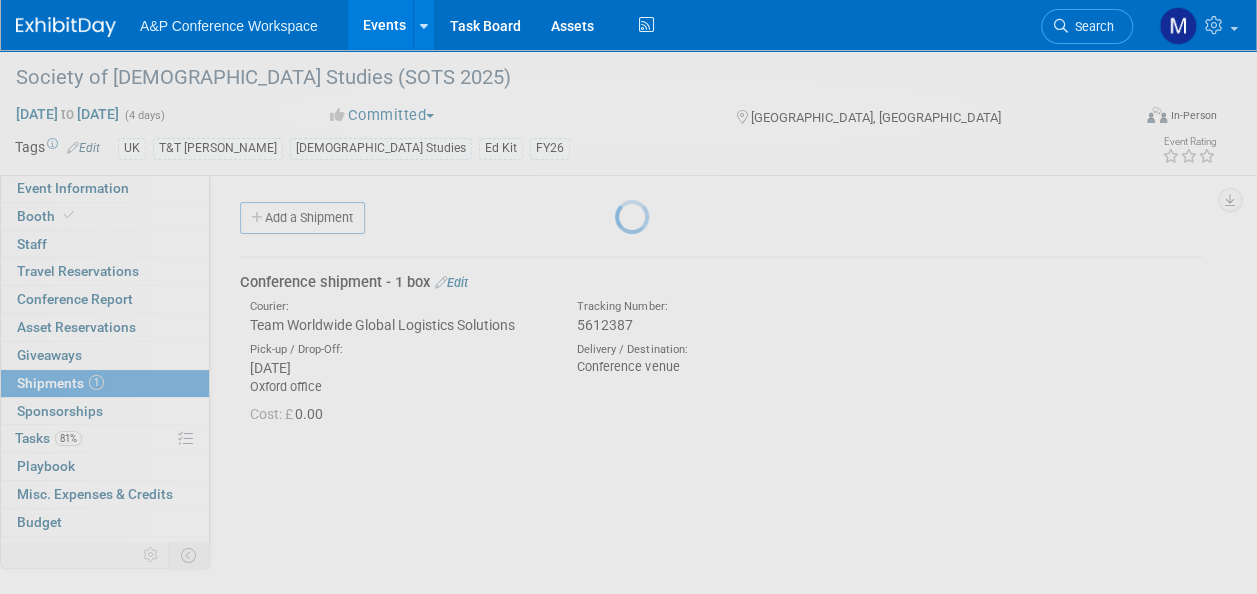 select on "6" 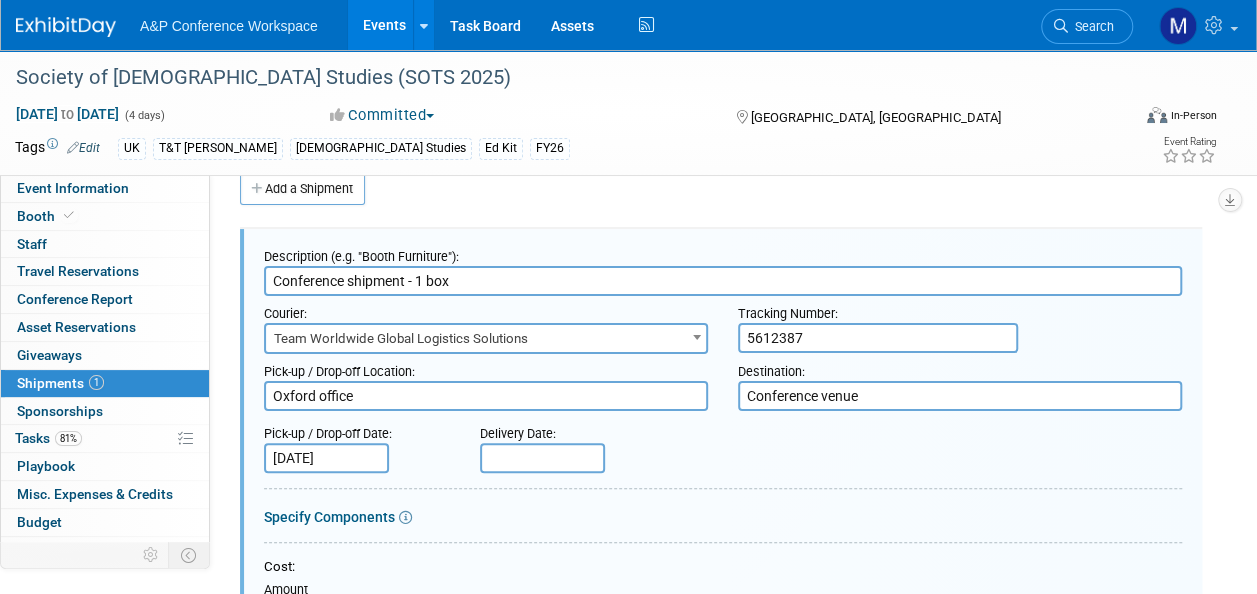 scroll, scrollTop: 0, scrollLeft: 0, axis: both 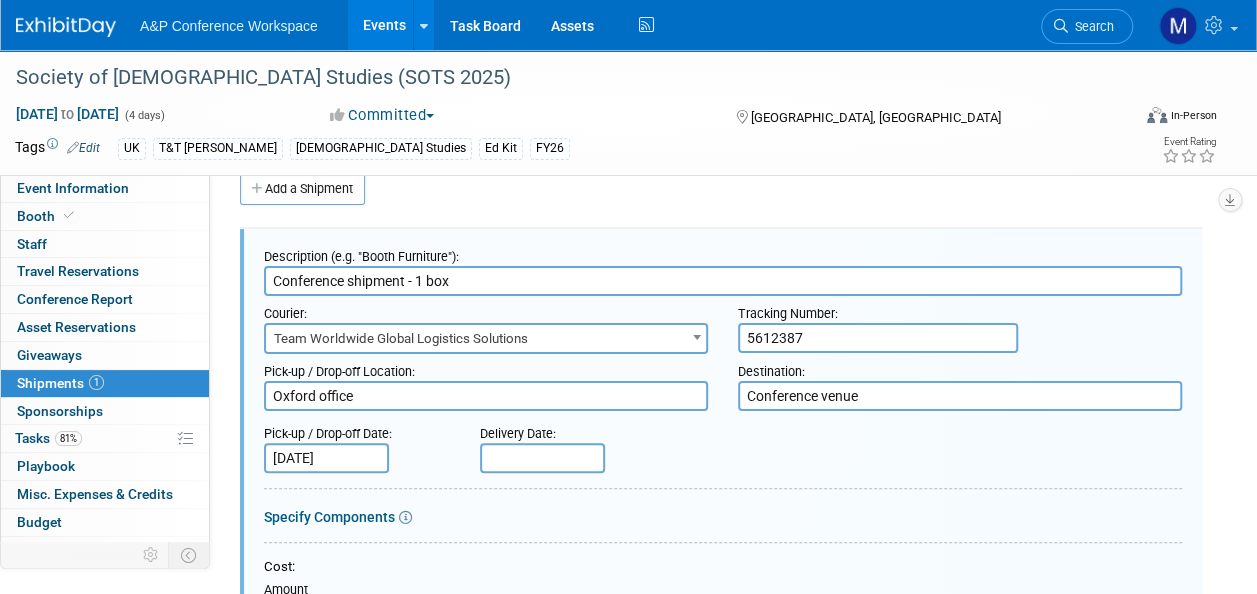 click at bounding box center [542, 458] 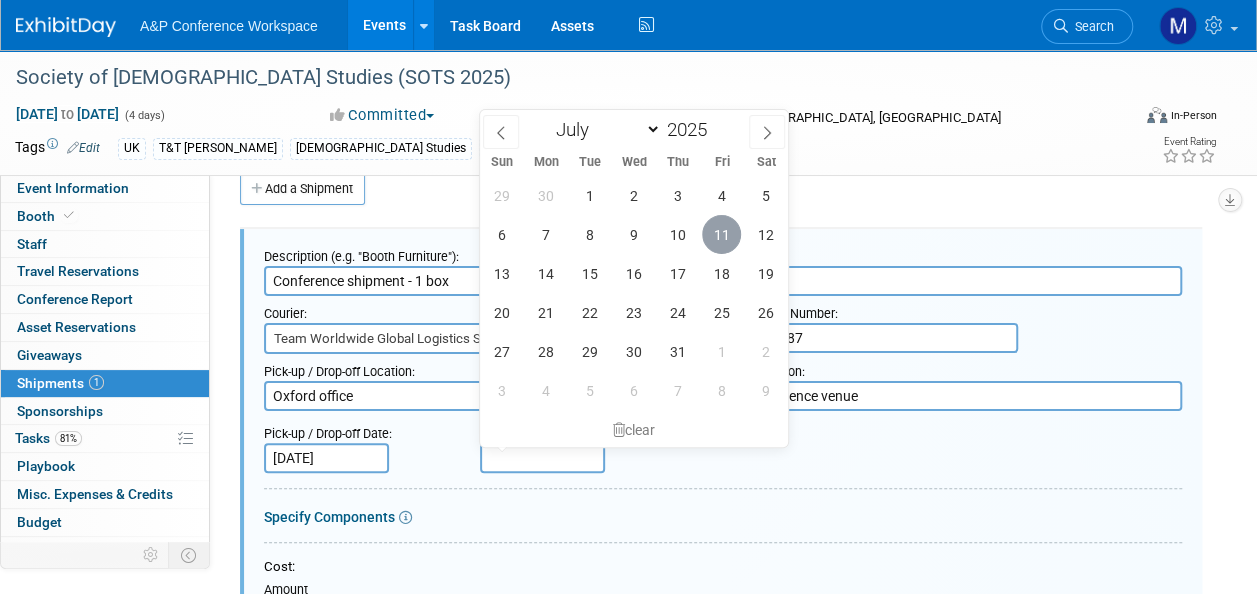 click on "11" at bounding box center (721, 234) 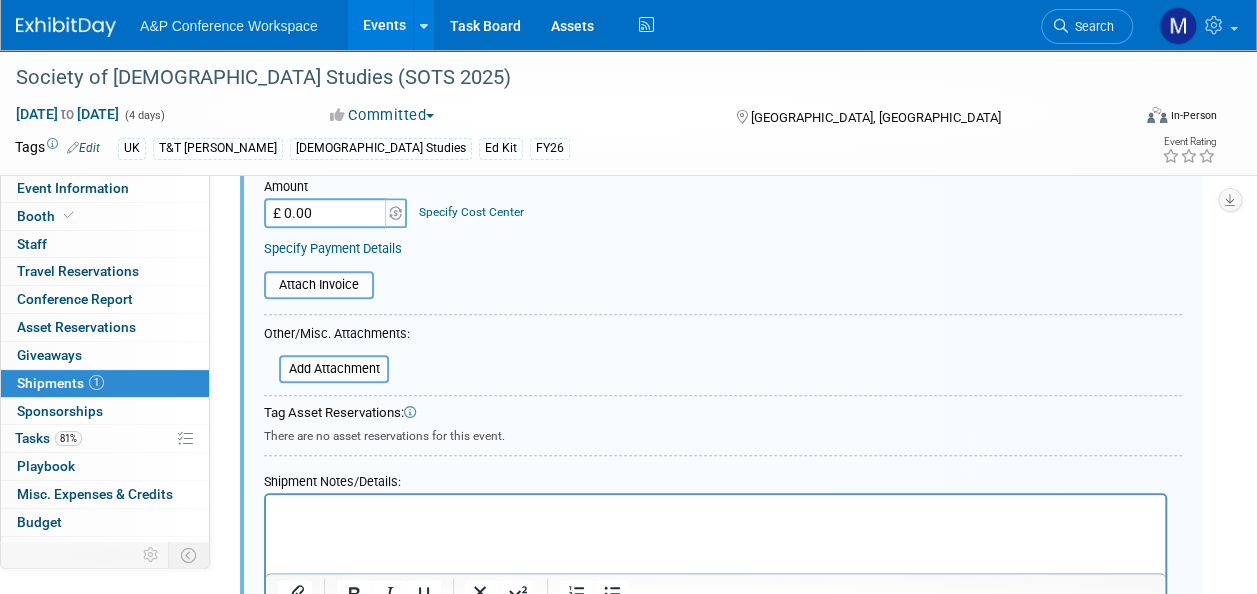scroll, scrollTop: 529, scrollLeft: 0, axis: vertical 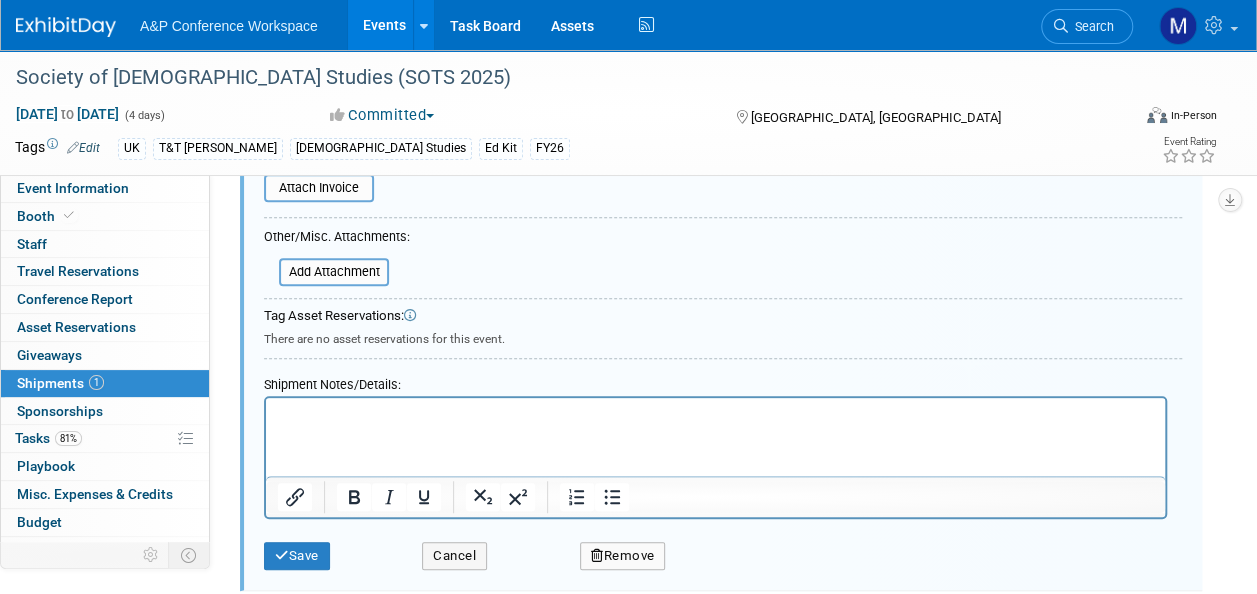 click at bounding box center [715, 412] 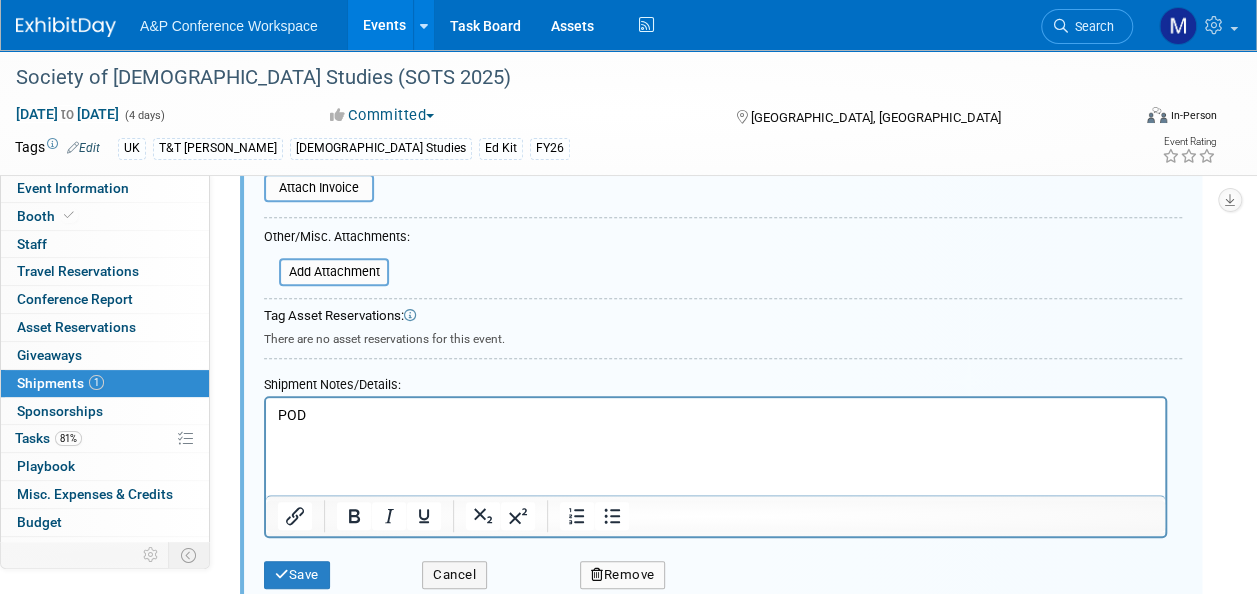 scroll, scrollTop: 0, scrollLeft: 0, axis: both 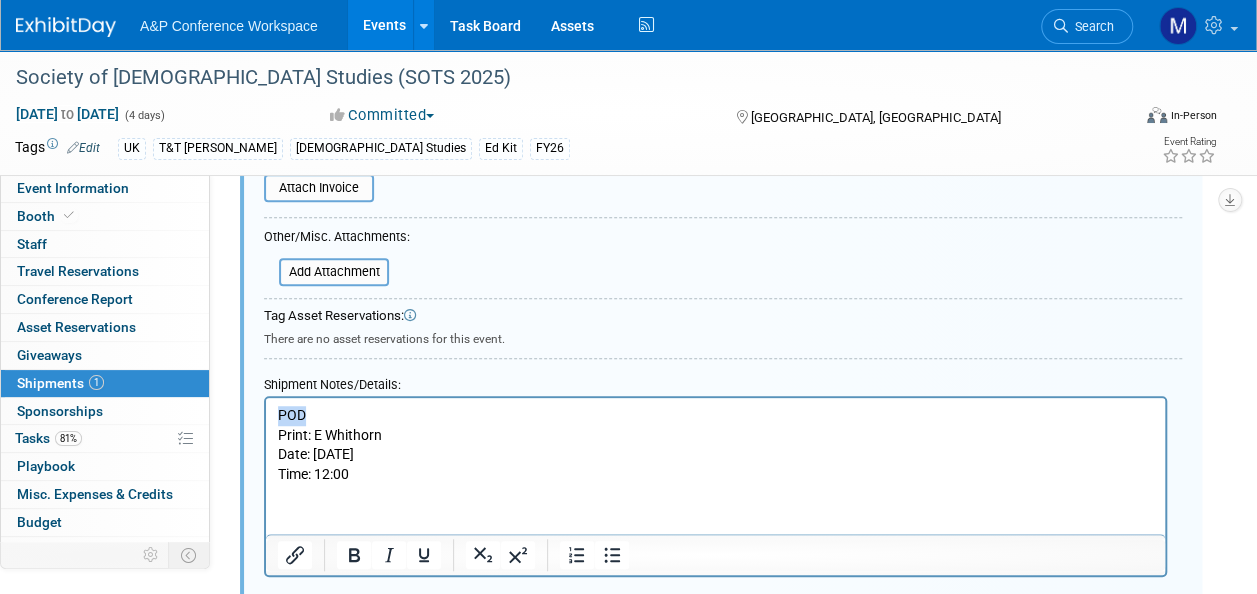 drag, startPoint x: 326, startPoint y: 406, endPoint x: 279, endPoint y: 409, distance: 47.095646 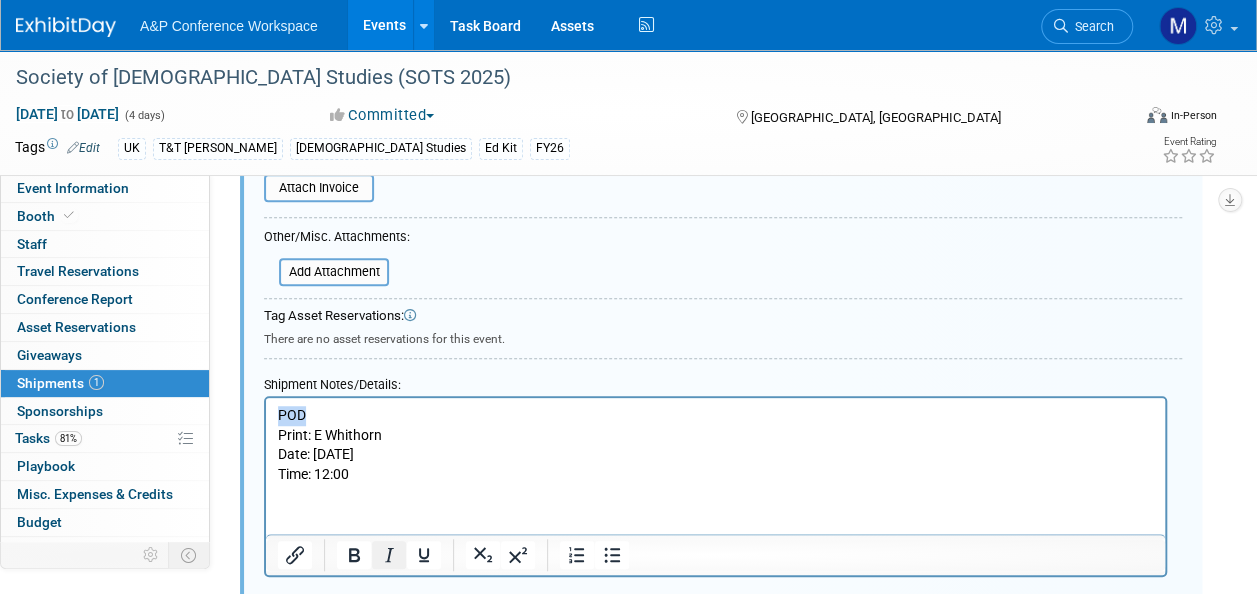 click 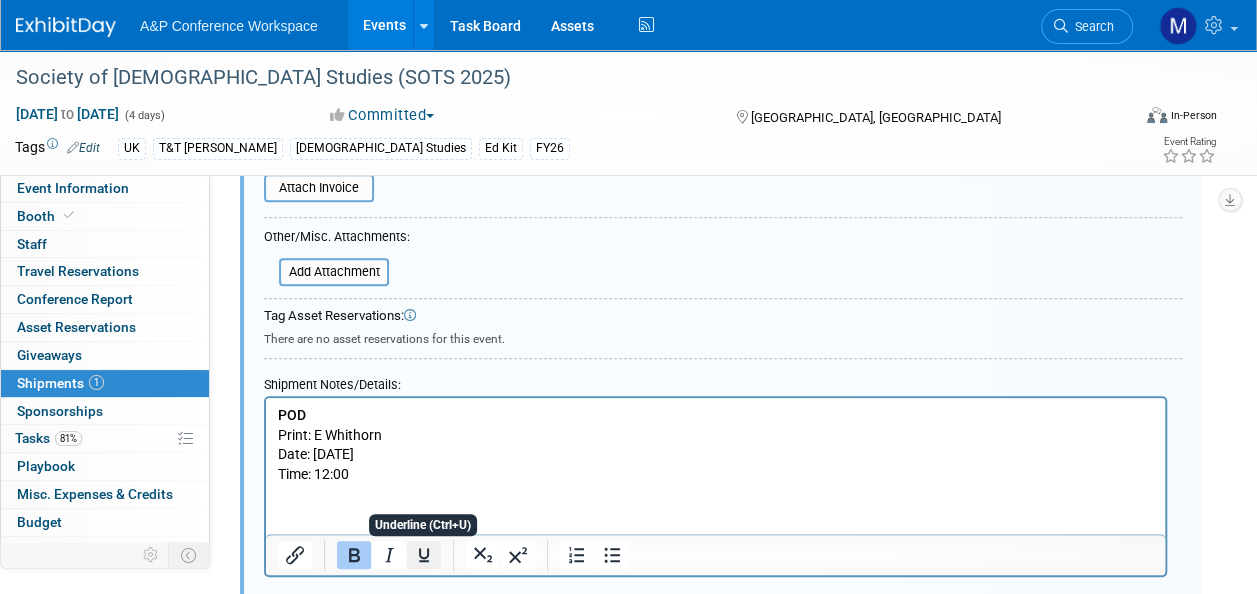 click 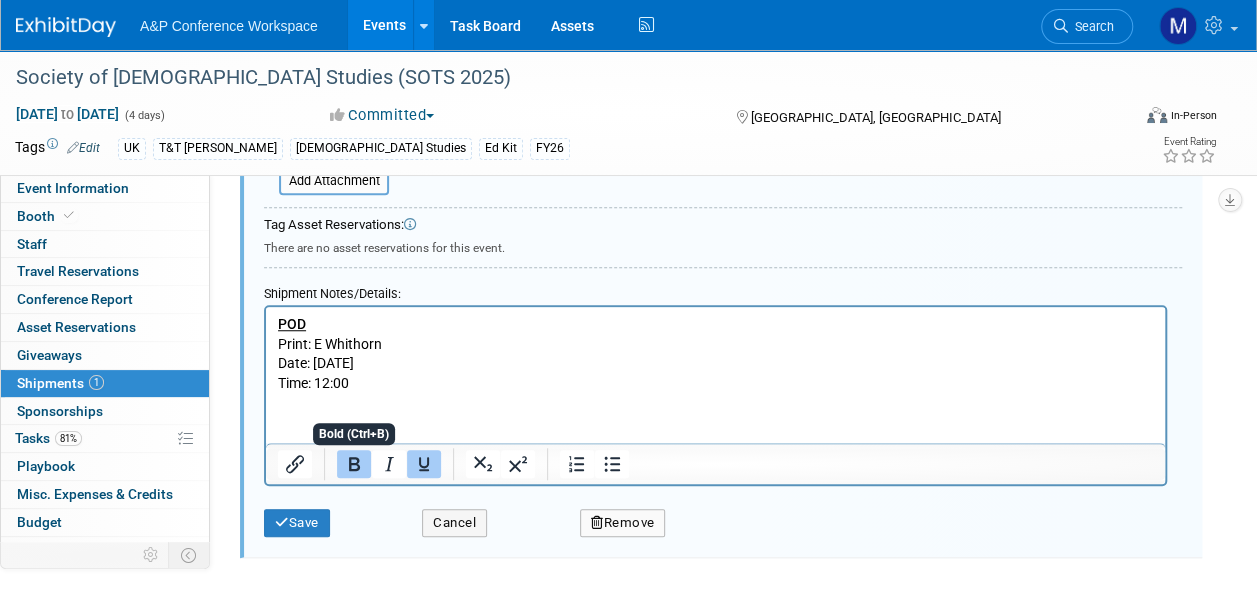 scroll, scrollTop: 729, scrollLeft: 0, axis: vertical 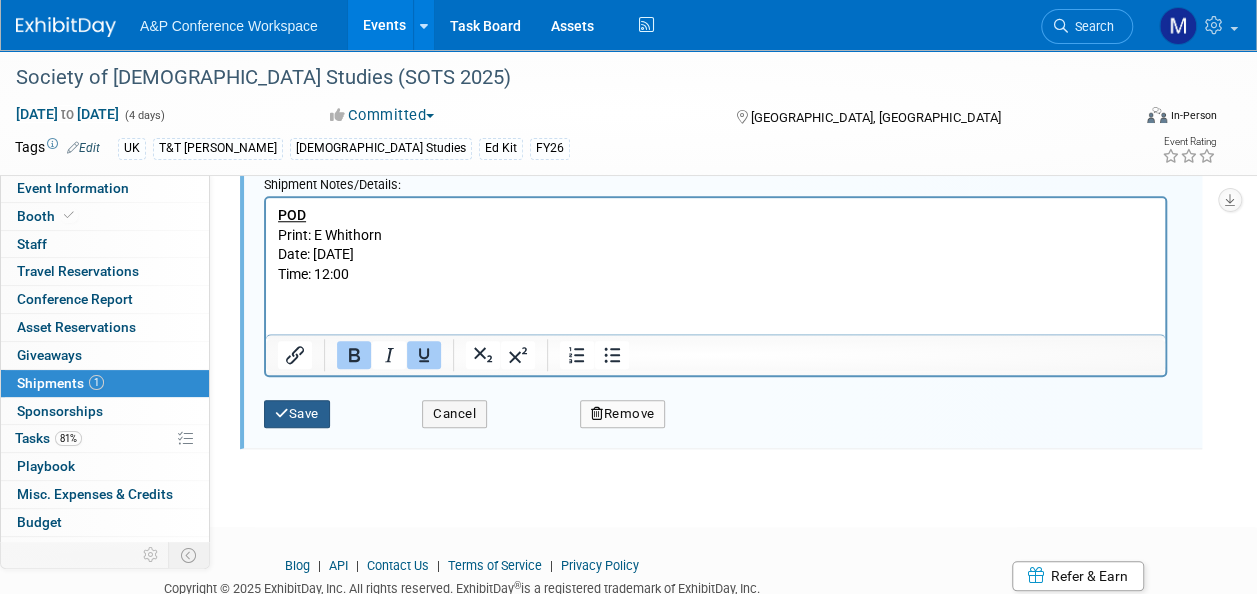 click on "Save" at bounding box center [297, 414] 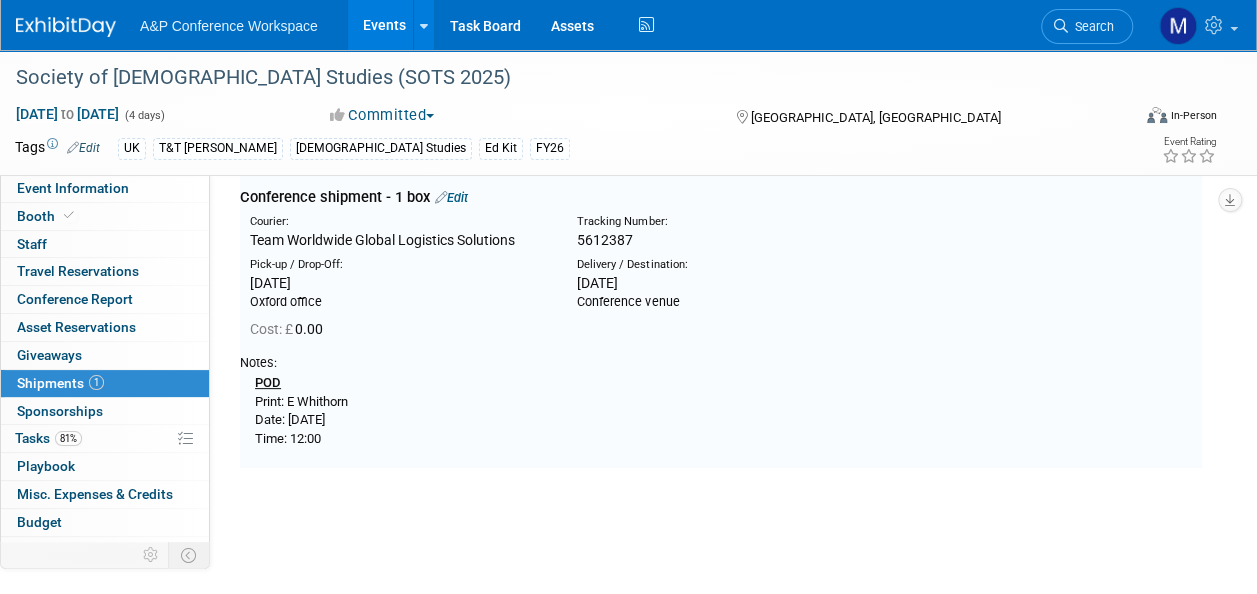 scroll, scrollTop: 29, scrollLeft: 0, axis: vertical 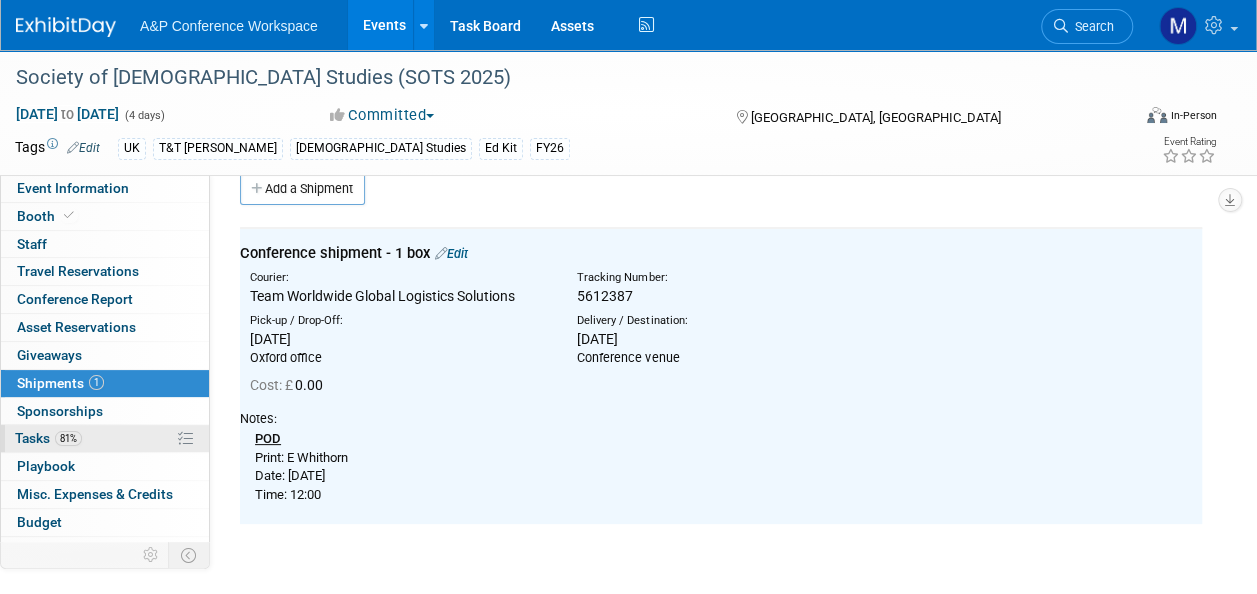 click on "81%
Tasks 81%" at bounding box center [105, 438] 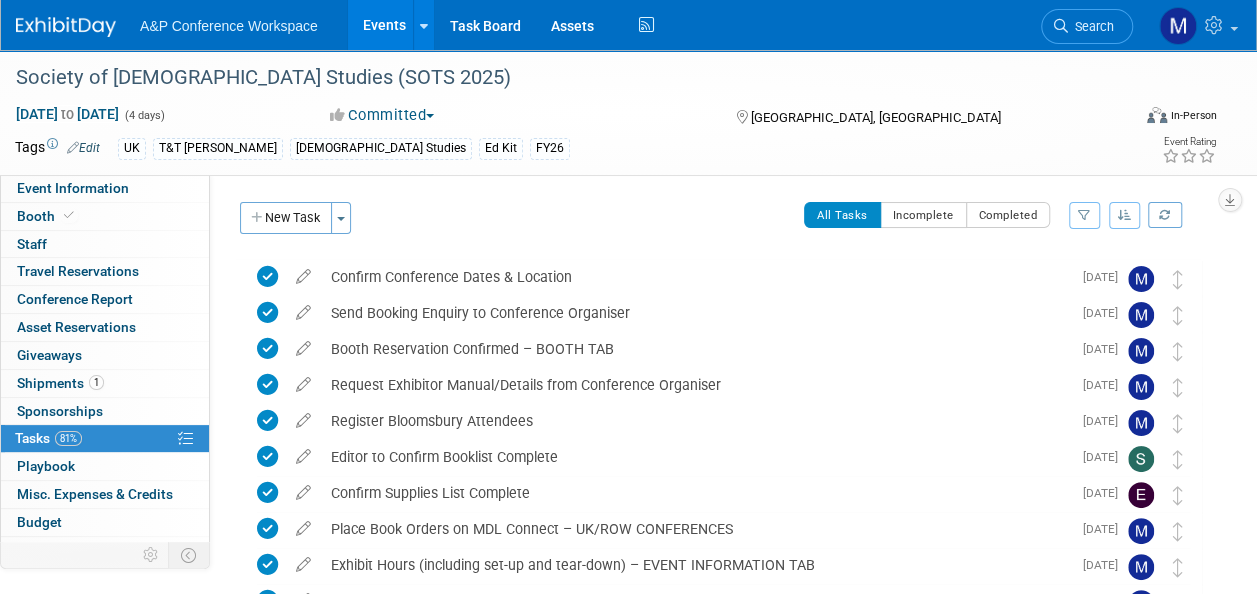 scroll, scrollTop: 363, scrollLeft: 0, axis: vertical 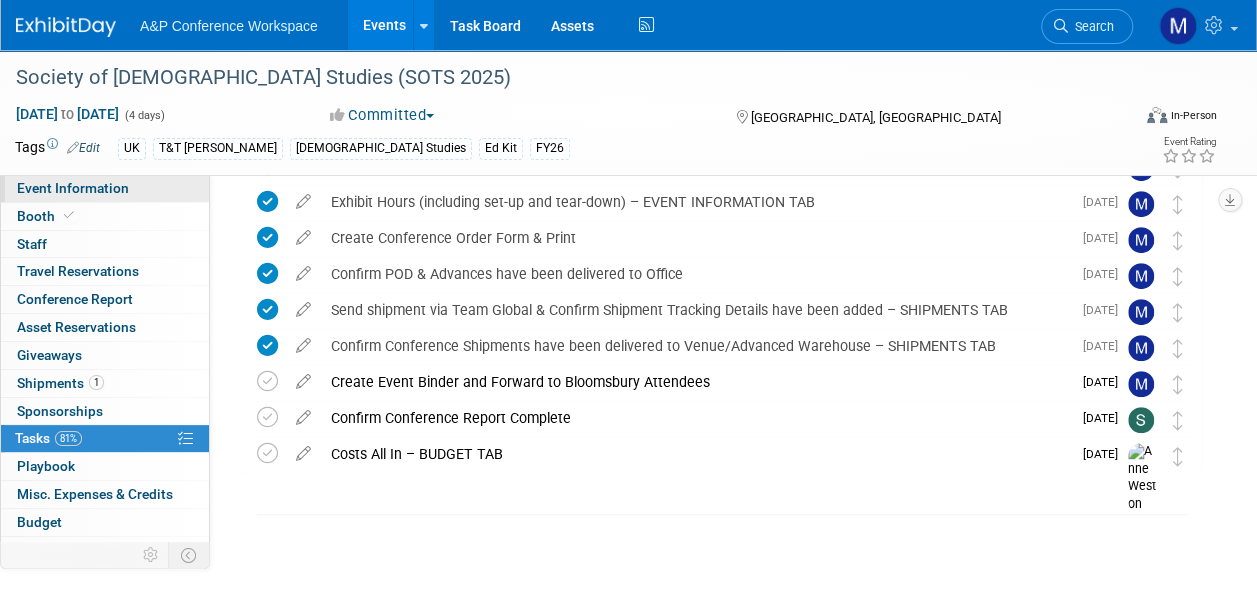 click on "Event Information" at bounding box center (73, 188) 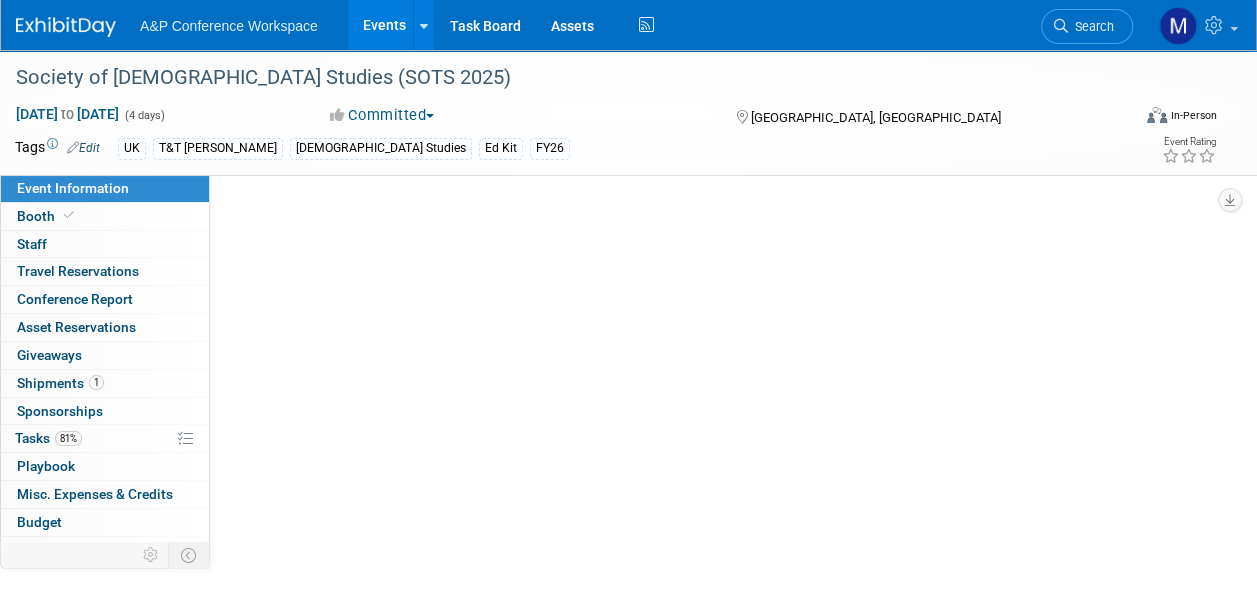 select on "Annual" 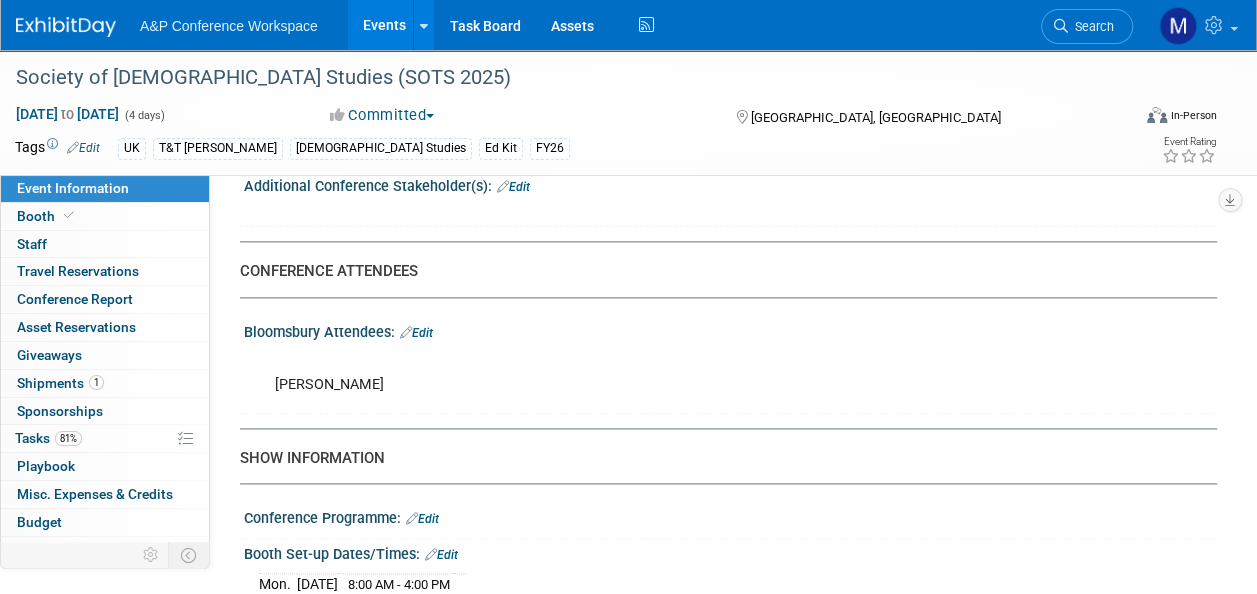 scroll, scrollTop: 1200, scrollLeft: 0, axis: vertical 